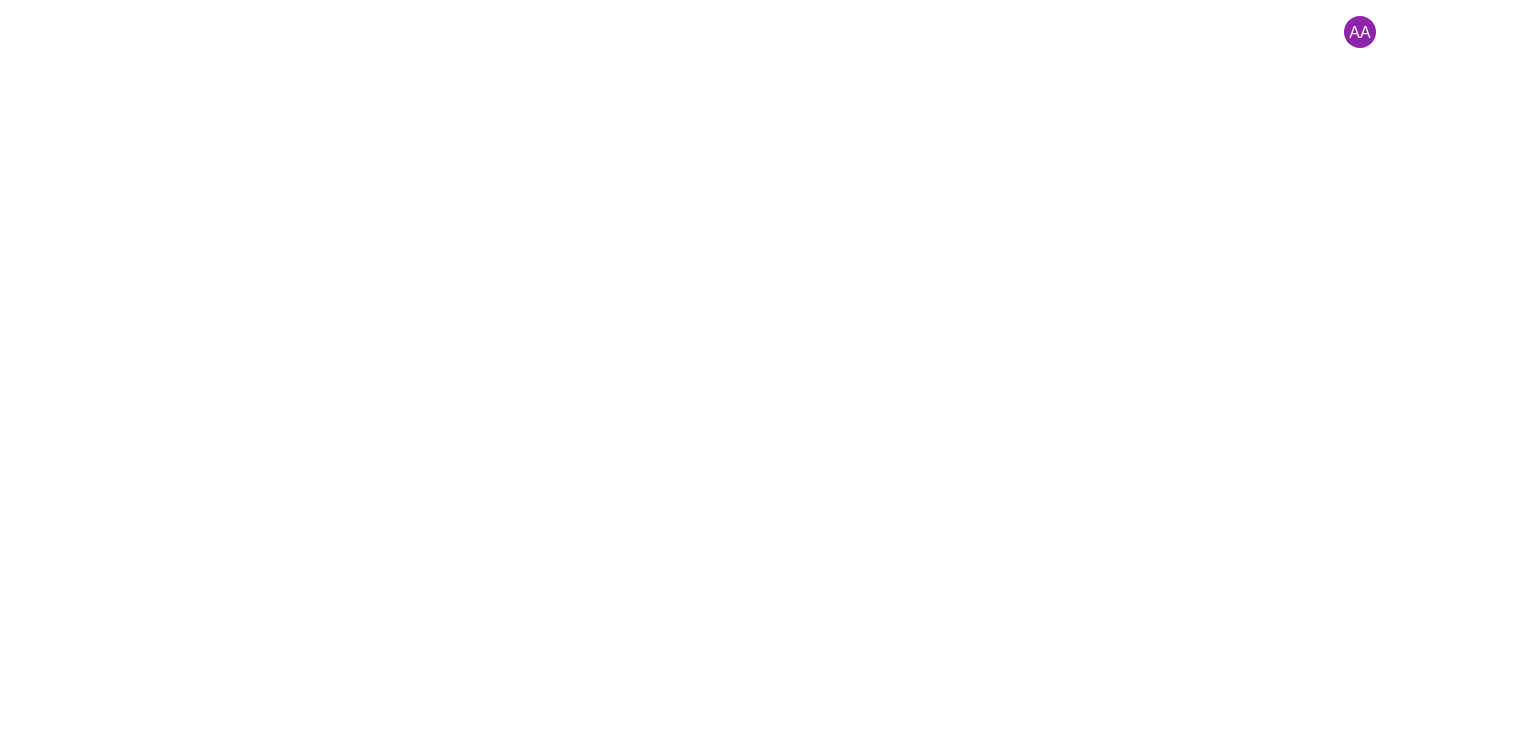 scroll, scrollTop: 0, scrollLeft: 0, axis: both 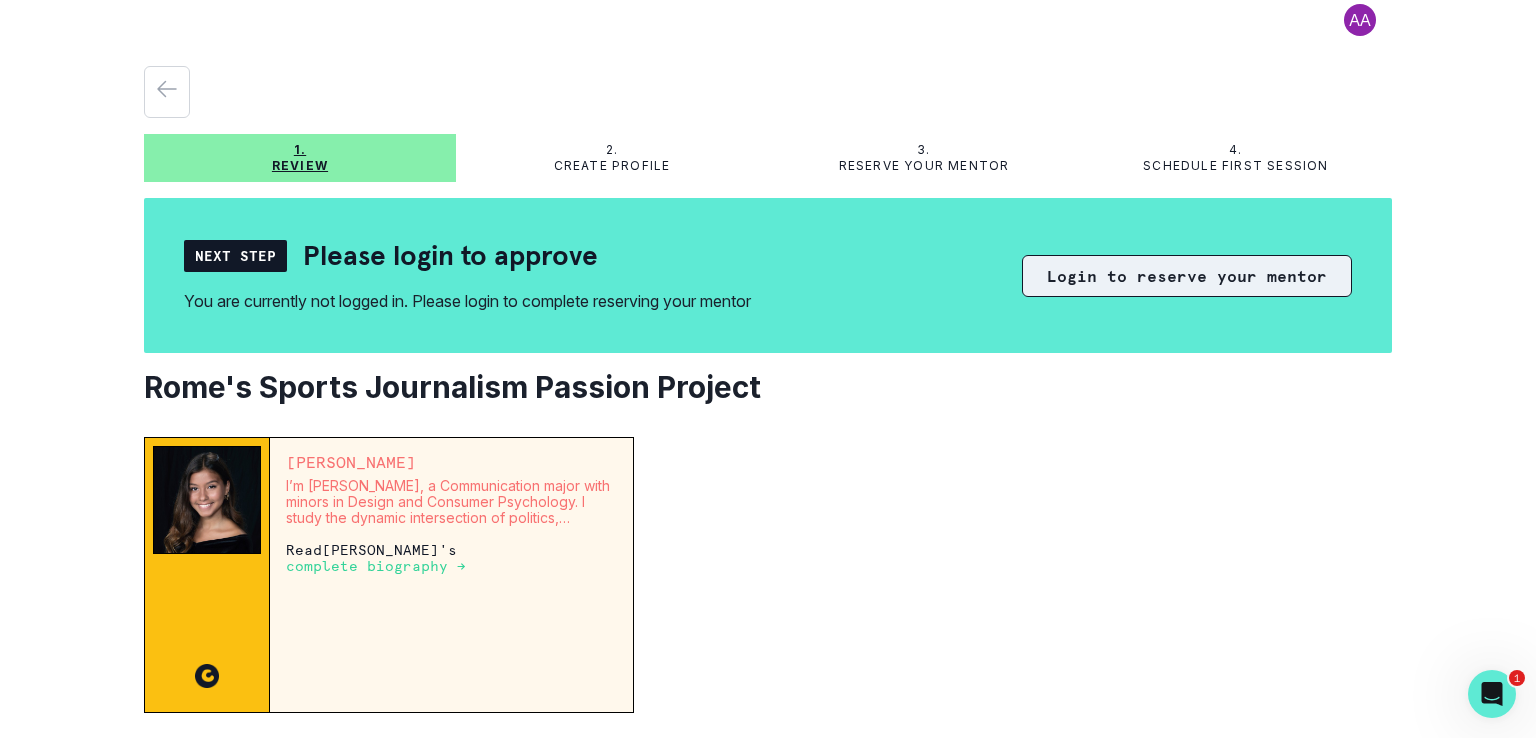click on "Login to reserve your mentor" at bounding box center (1187, 276) 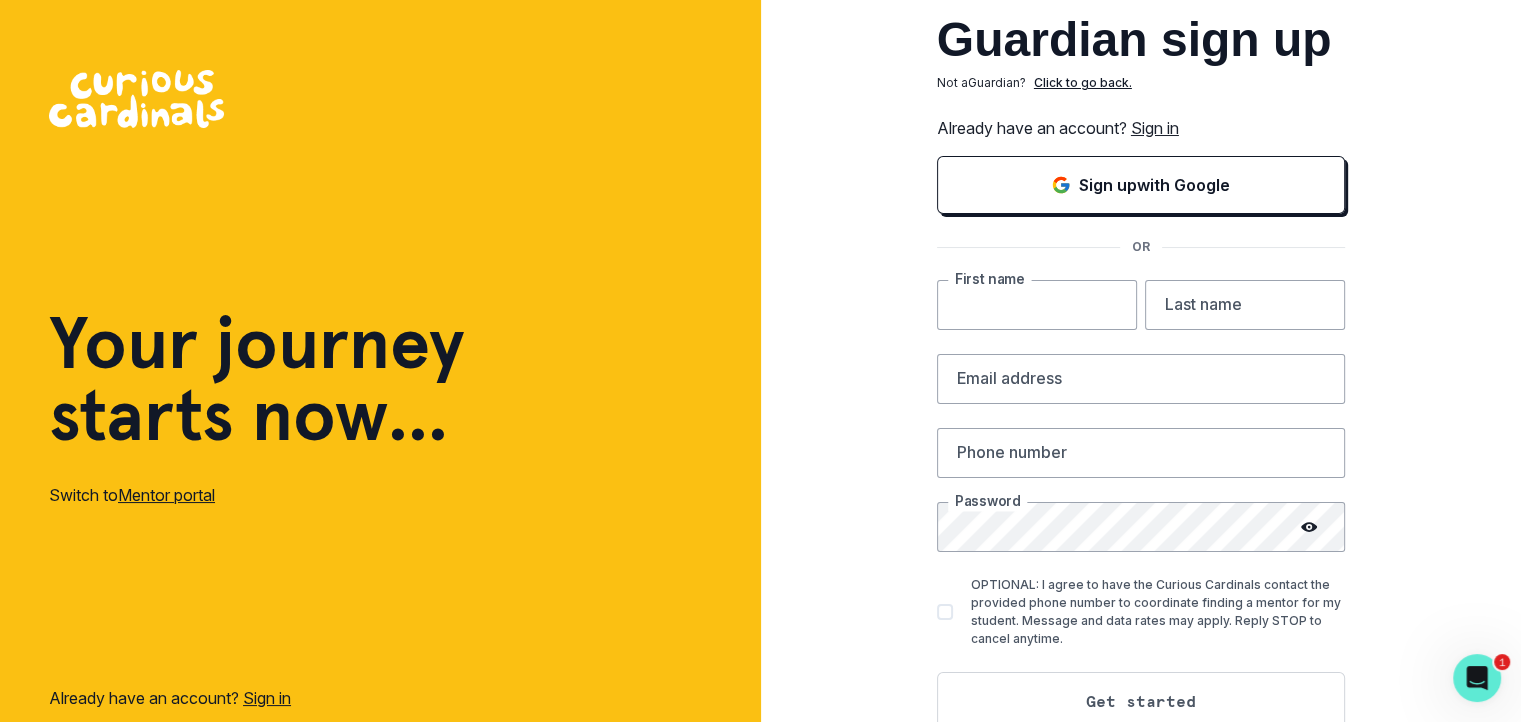 click at bounding box center [1037, 305] 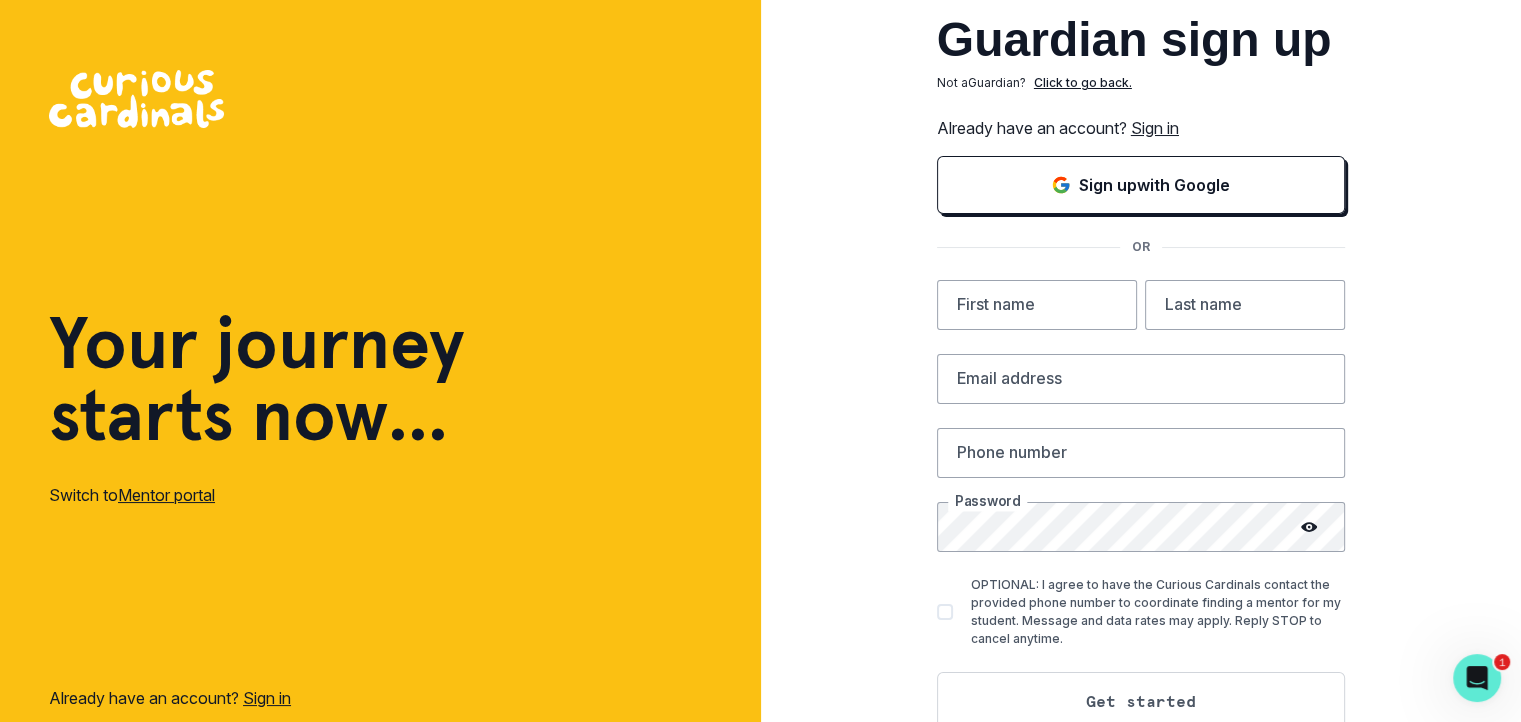 click on "Sign in" at bounding box center [1155, 128] 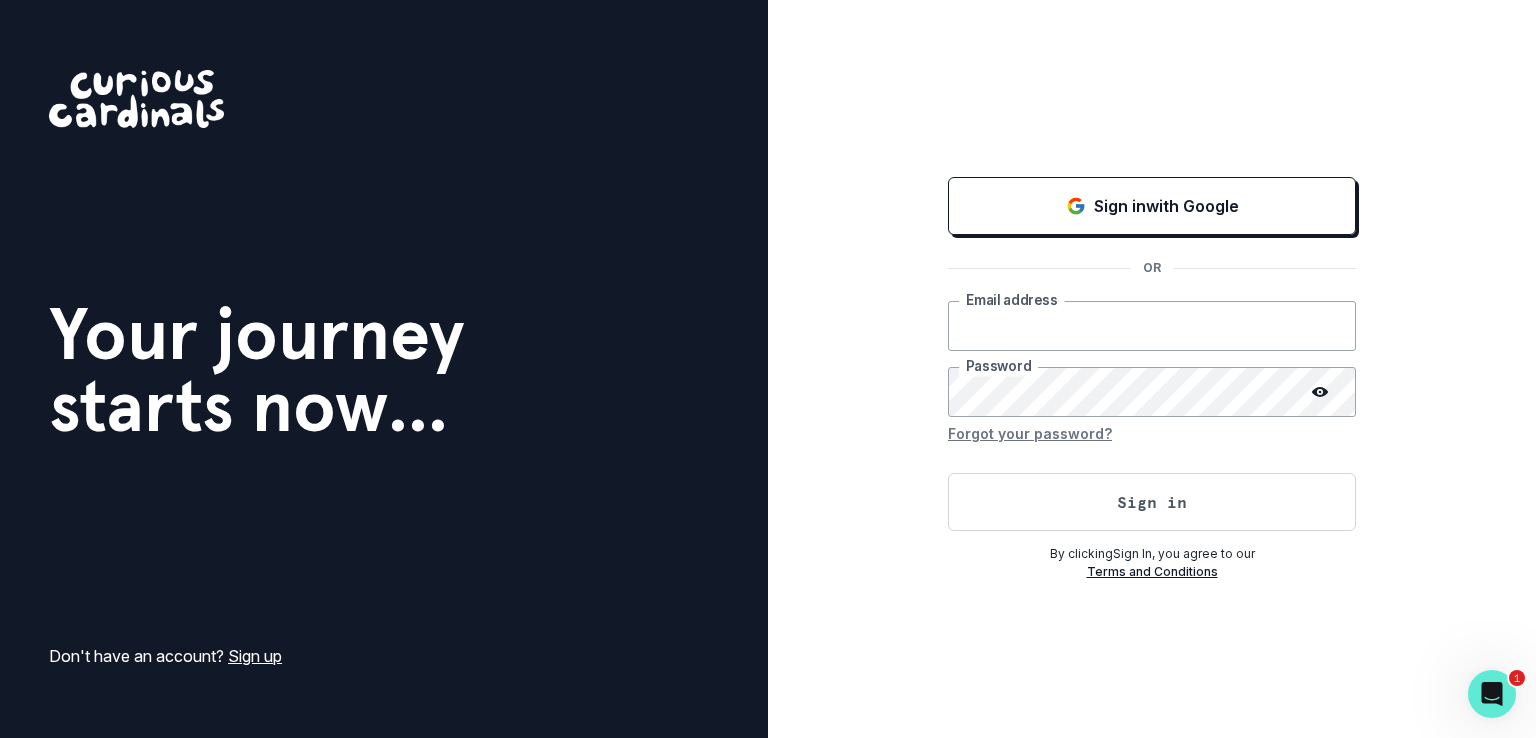 click at bounding box center (1152, 326) 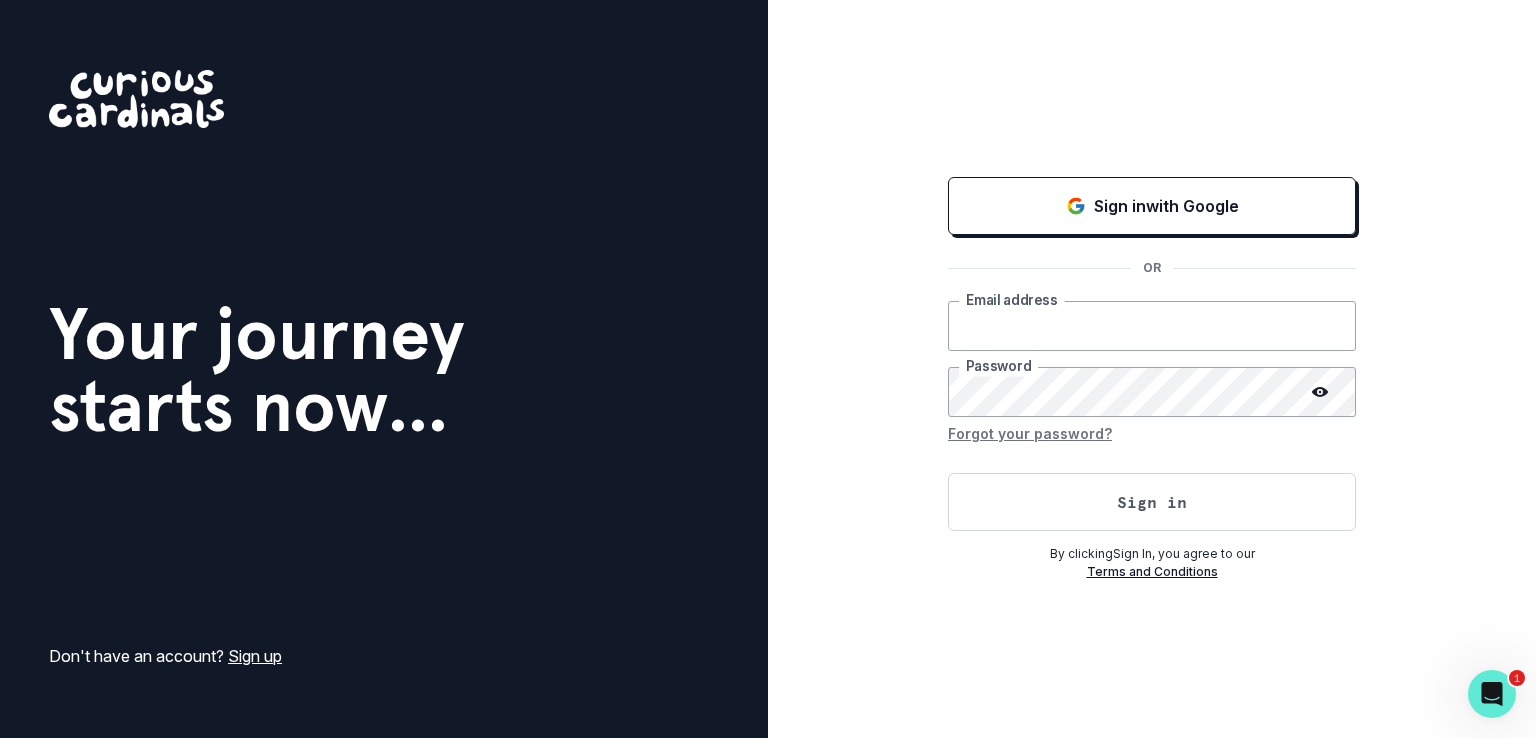 type on "[EMAIL_ADDRESS][DOMAIN_NAME]" 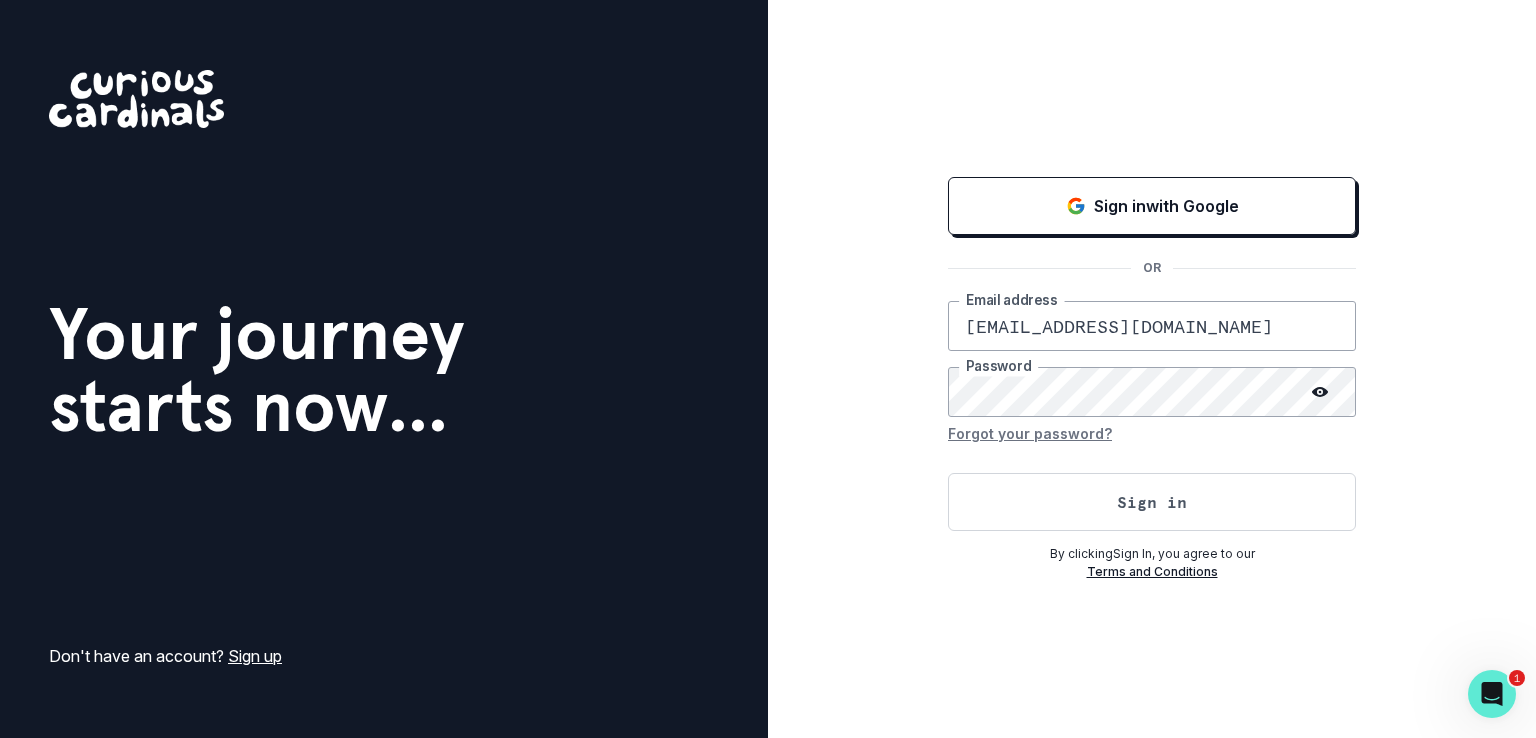 click 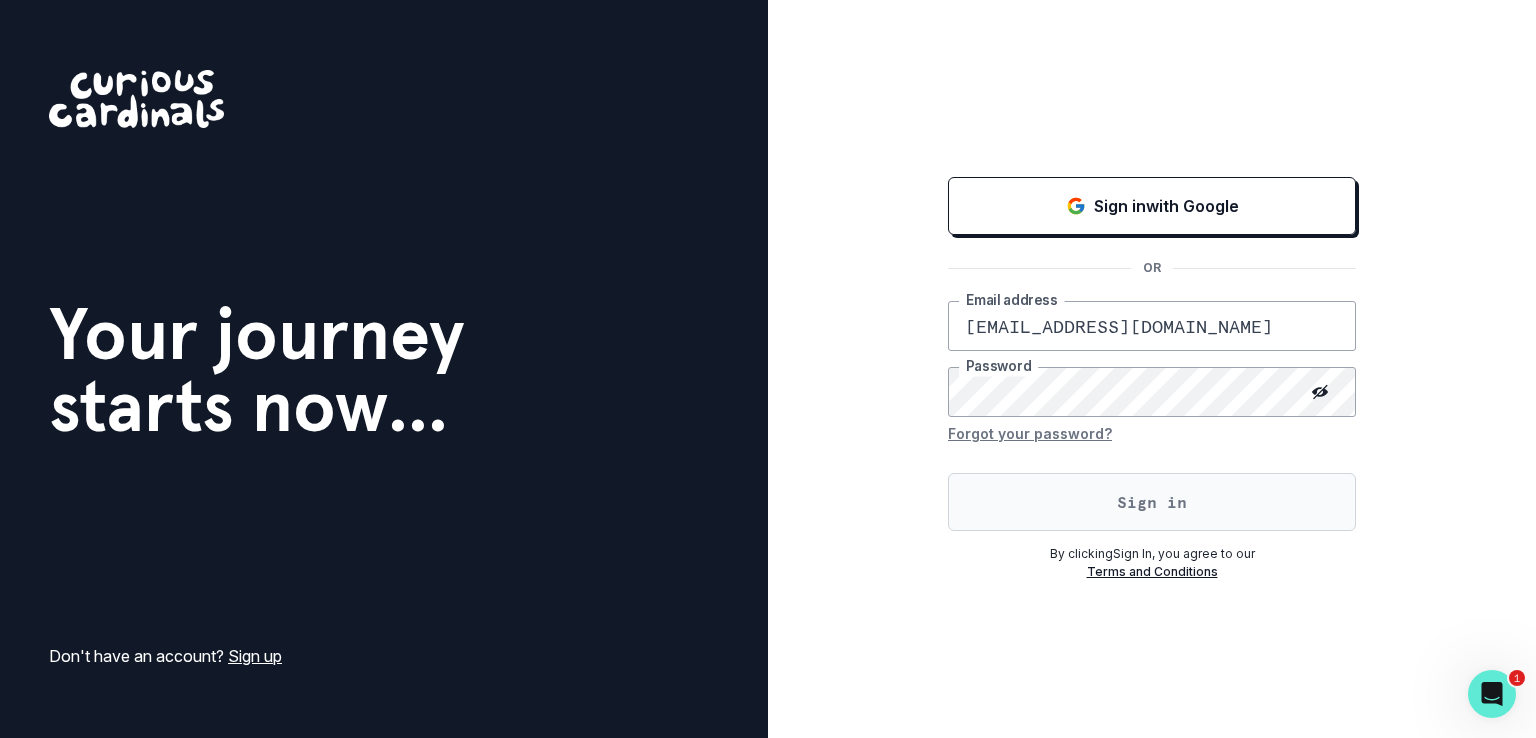 click on "Sign in" at bounding box center (1152, 502) 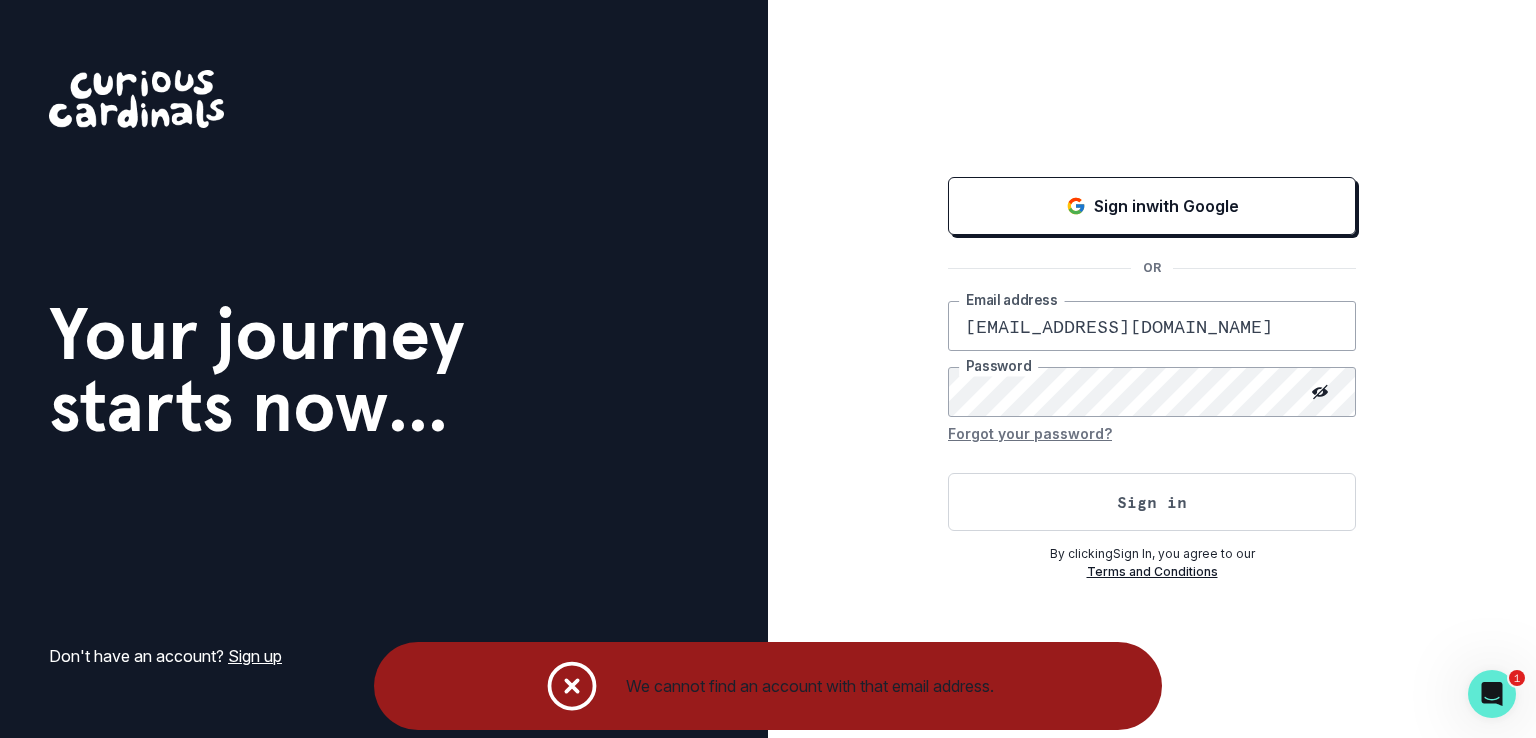 click 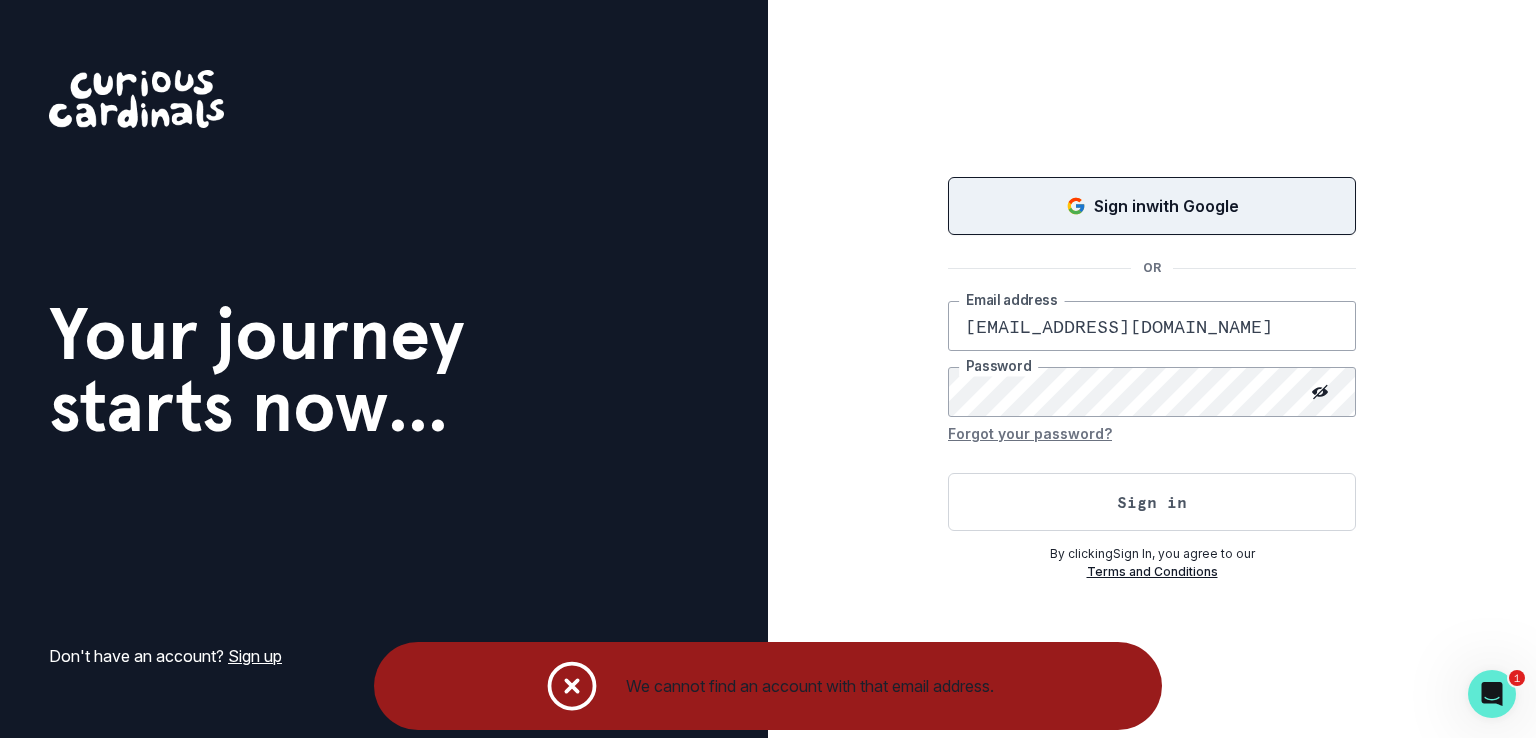 click 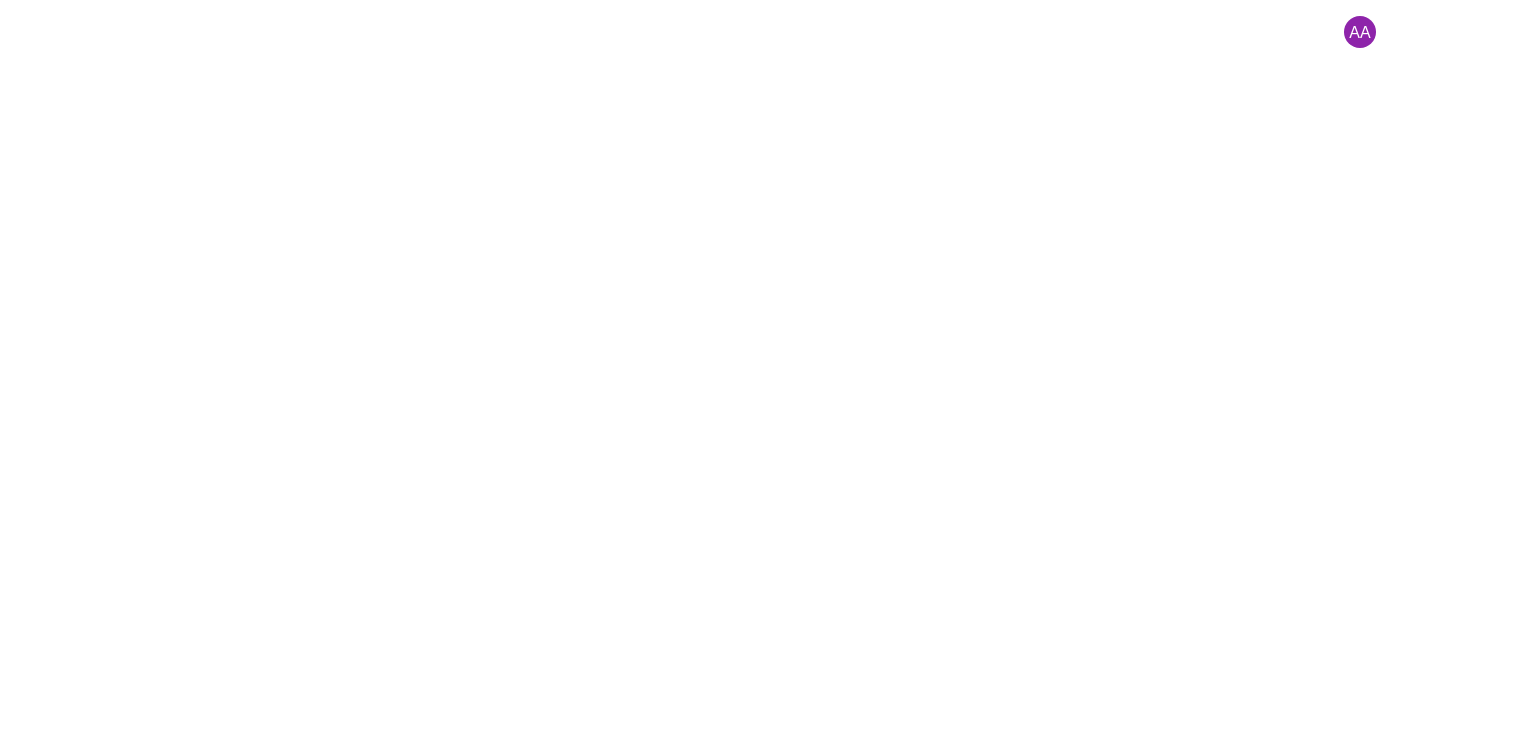 scroll, scrollTop: 0, scrollLeft: 0, axis: both 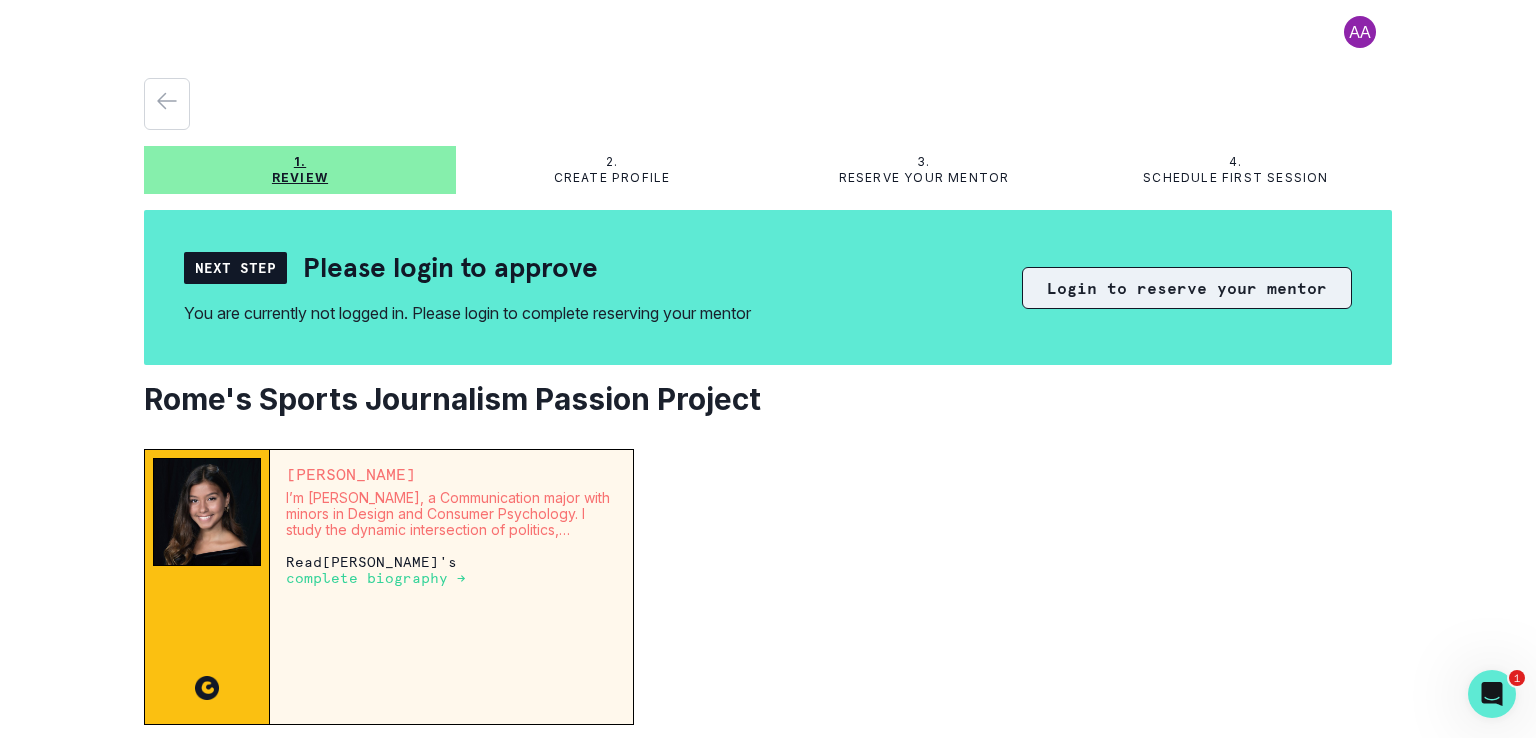 click on "Login to reserve your mentor" at bounding box center (1187, 288) 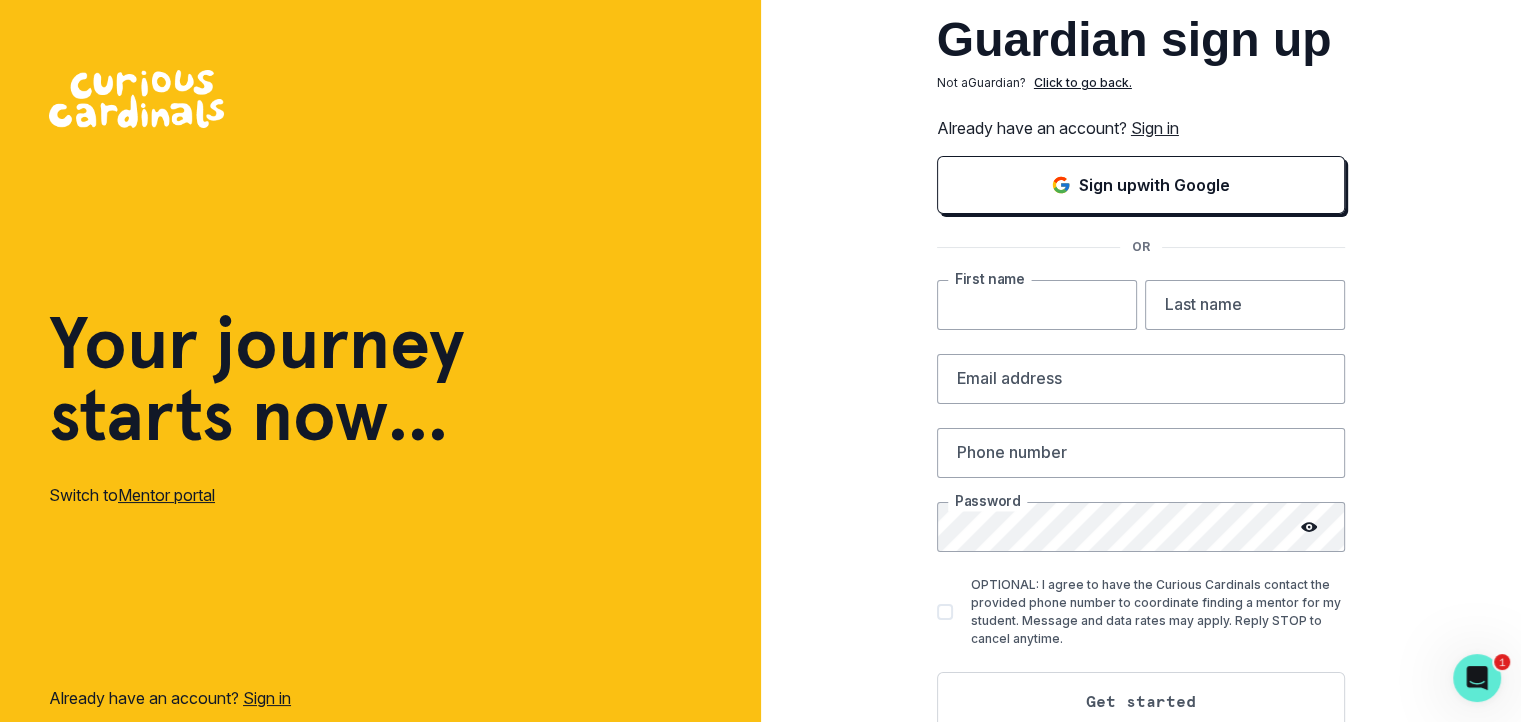 click at bounding box center (1037, 305) 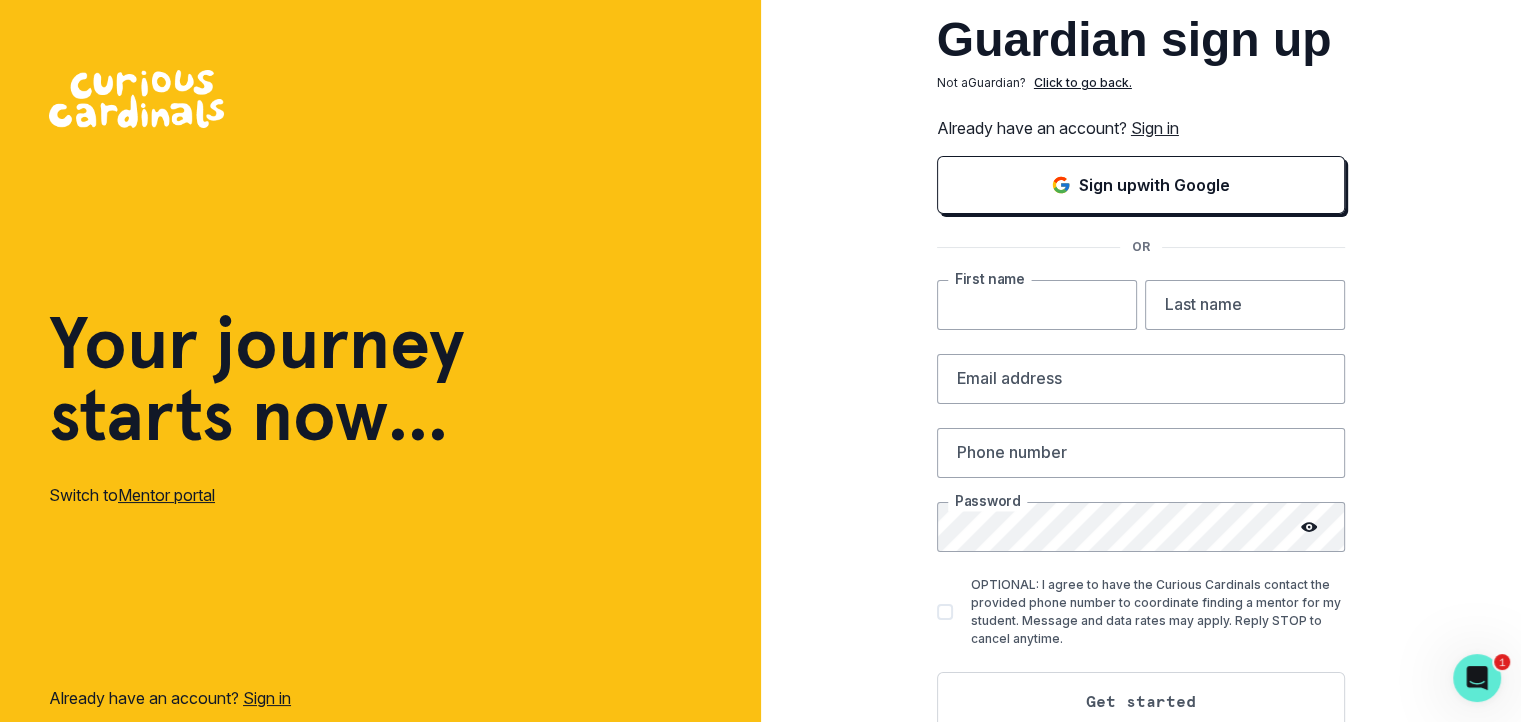 type on "[PERSON_NAME]" 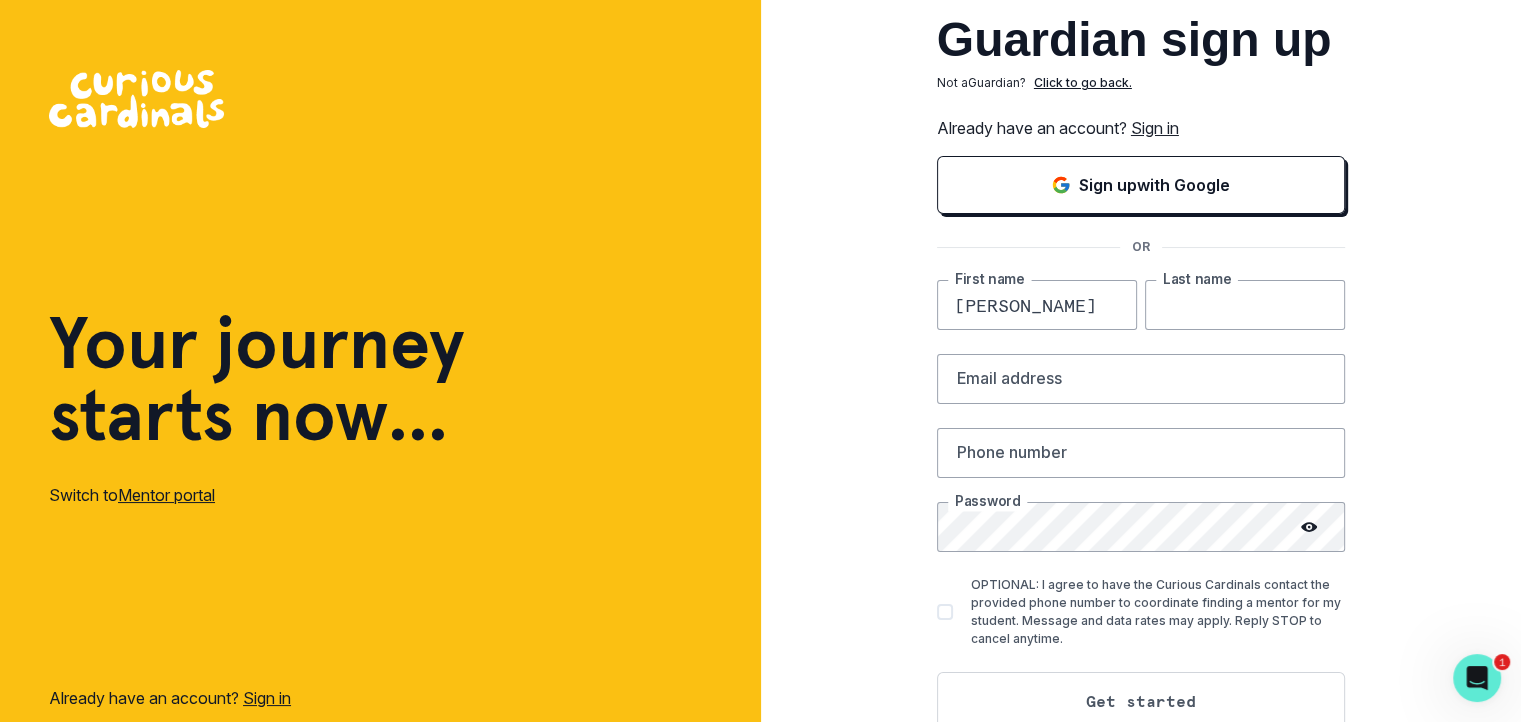click at bounding box center (1245, 305) 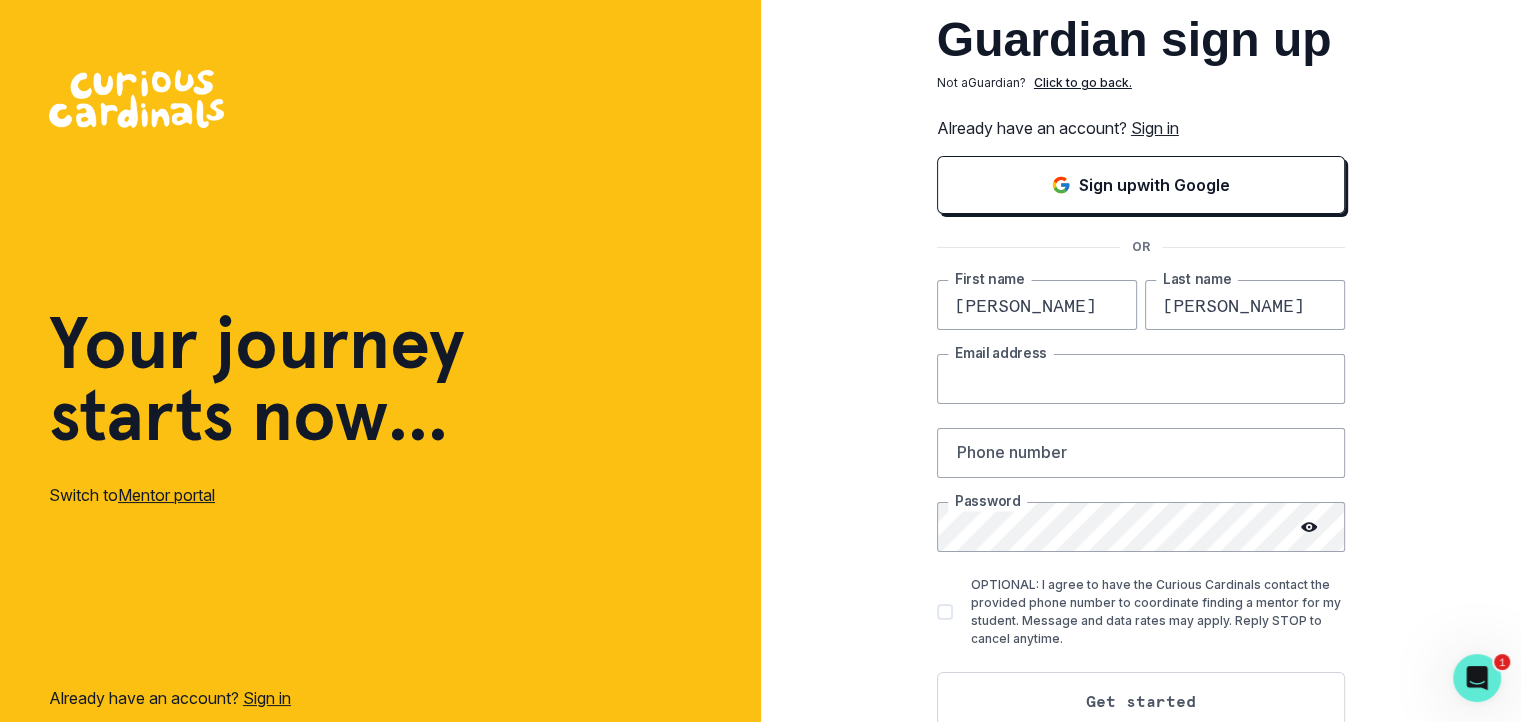 click at bounding box center (1141, 379) 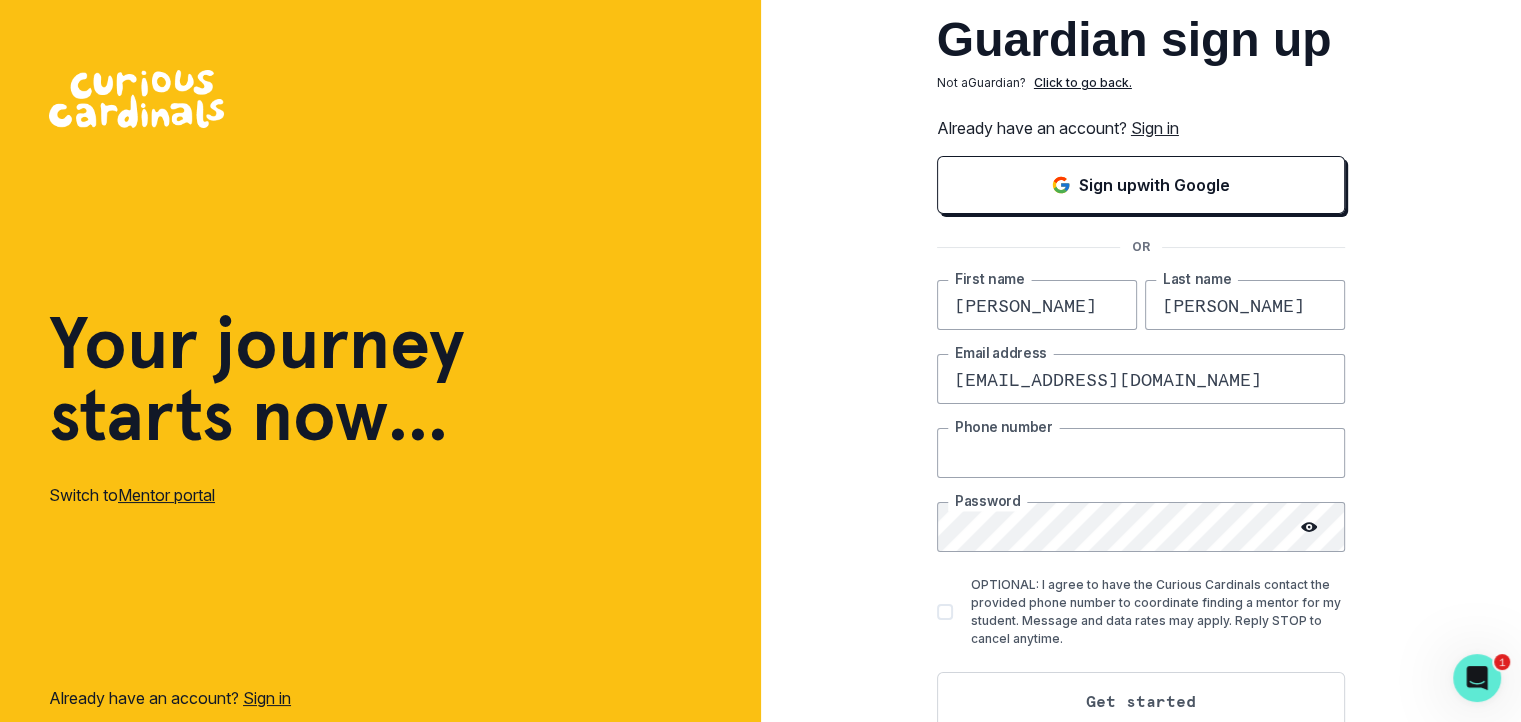 click at bounding box center (1141, 453) 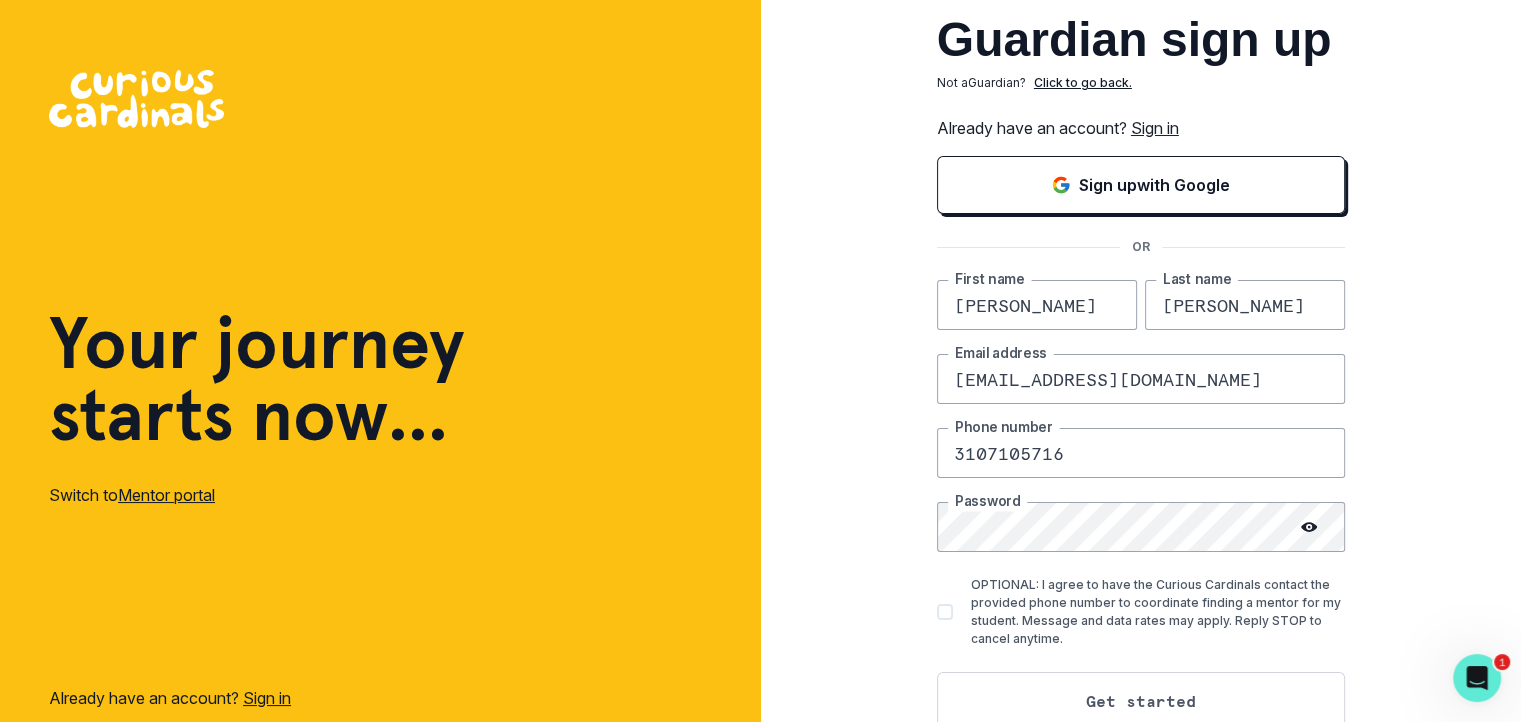 click 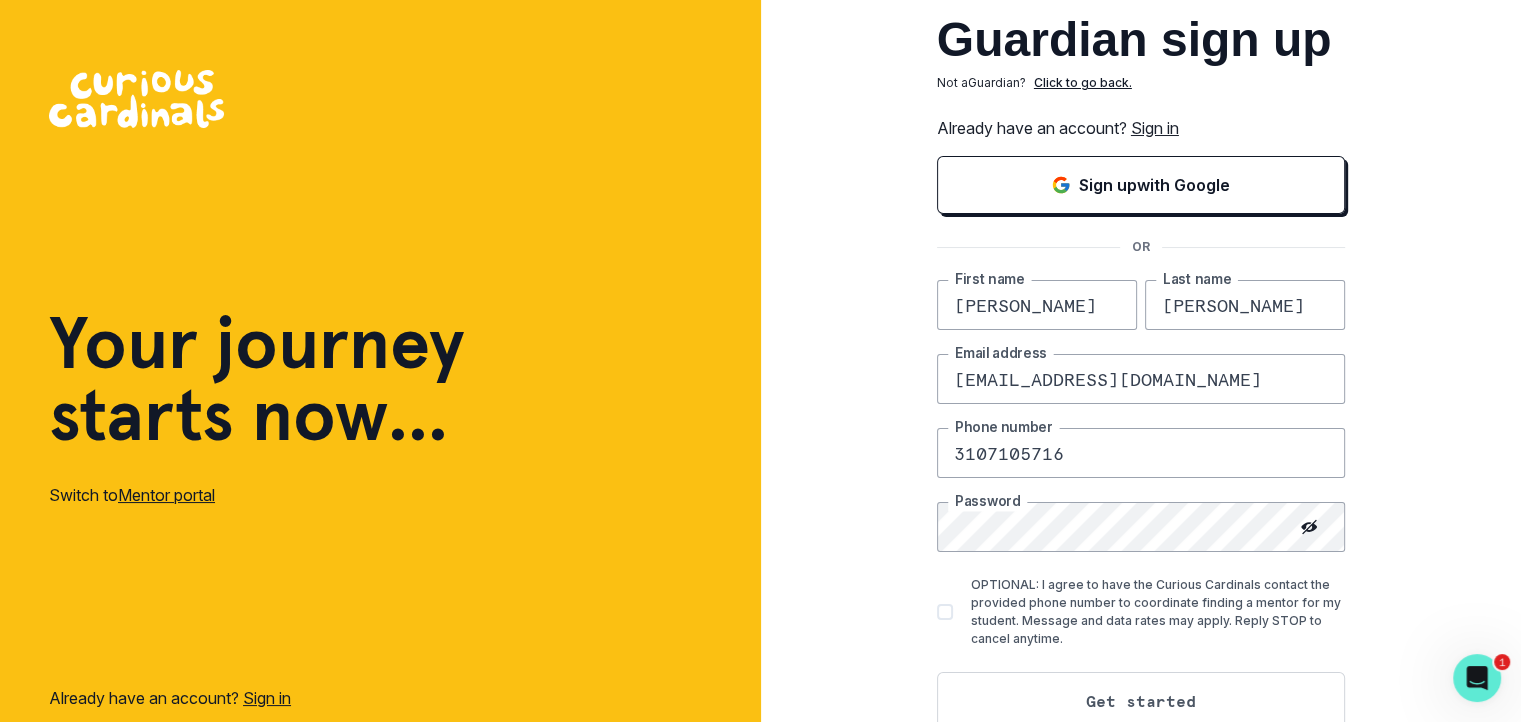 click at bounding box center [945, 612] 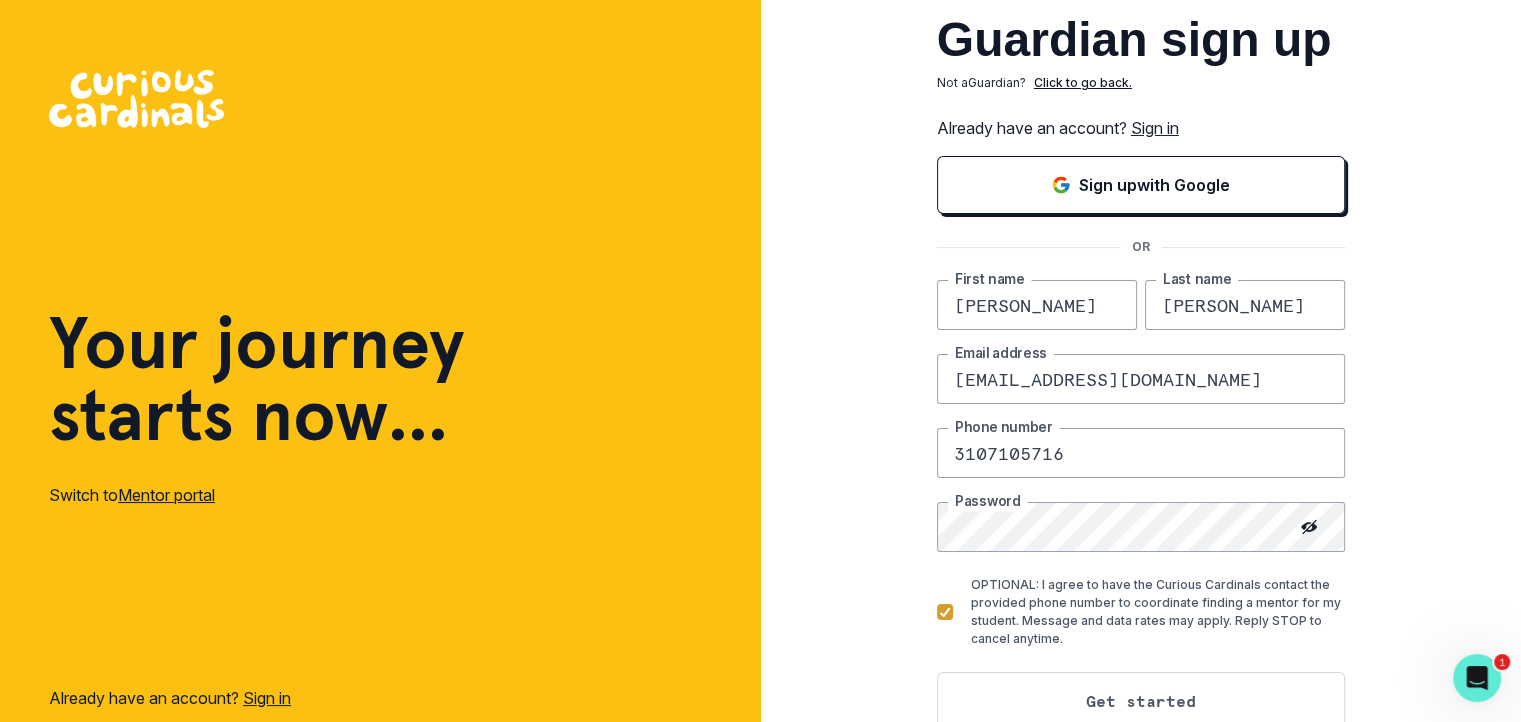 scroll, scrollTop: 55, scrollLeft: 0, axis: vertical 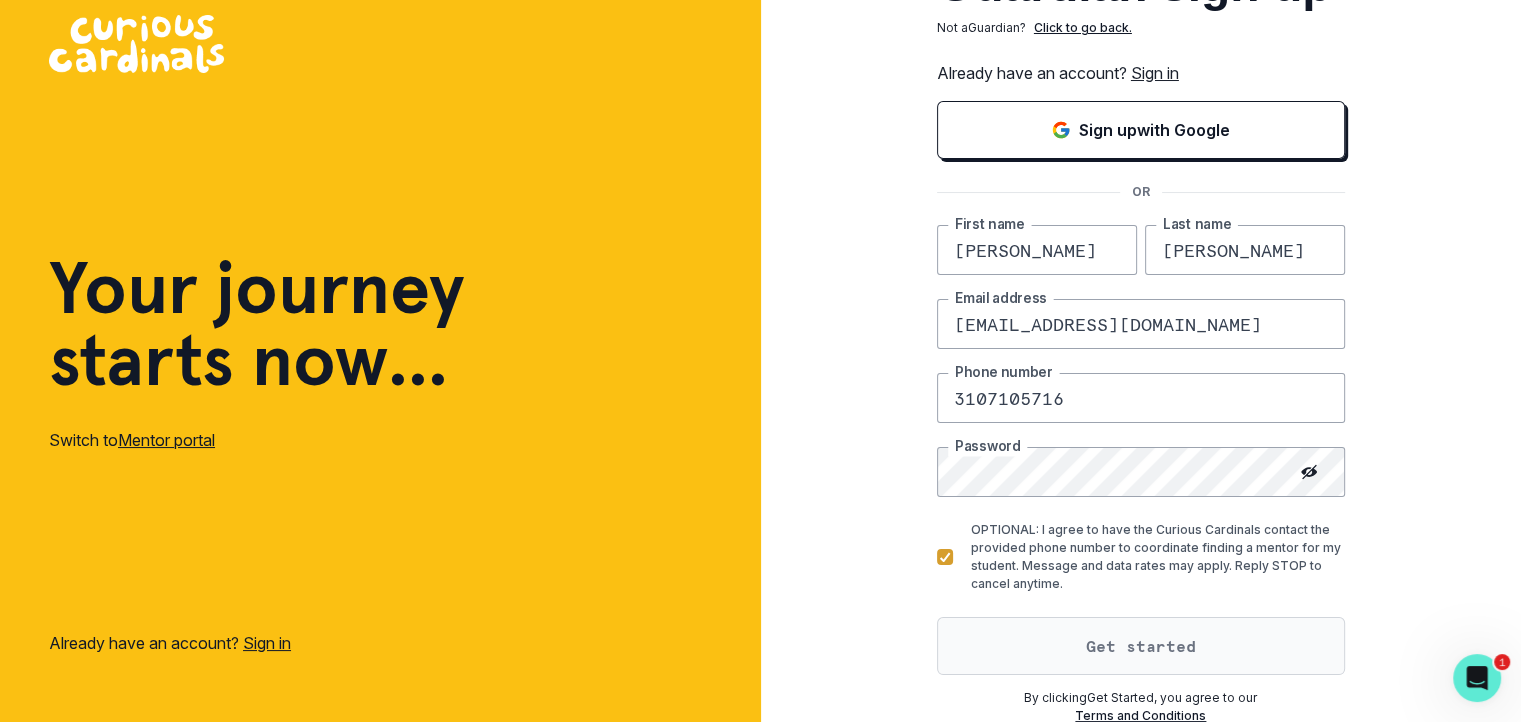 click on "Get started" at bounding box center (1141, 646) 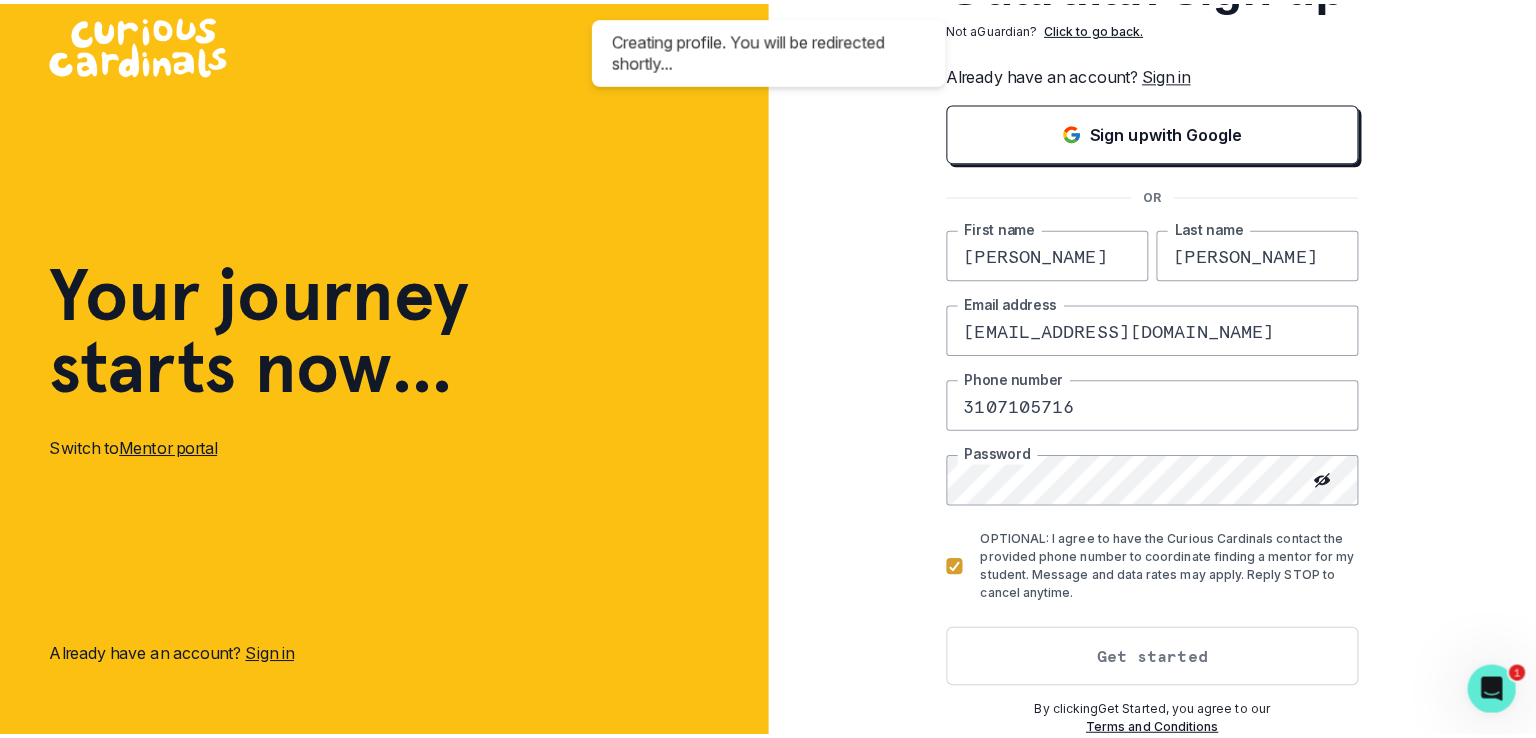 scroll, scrollTop: 0, scrollLeft: 0, axis: both 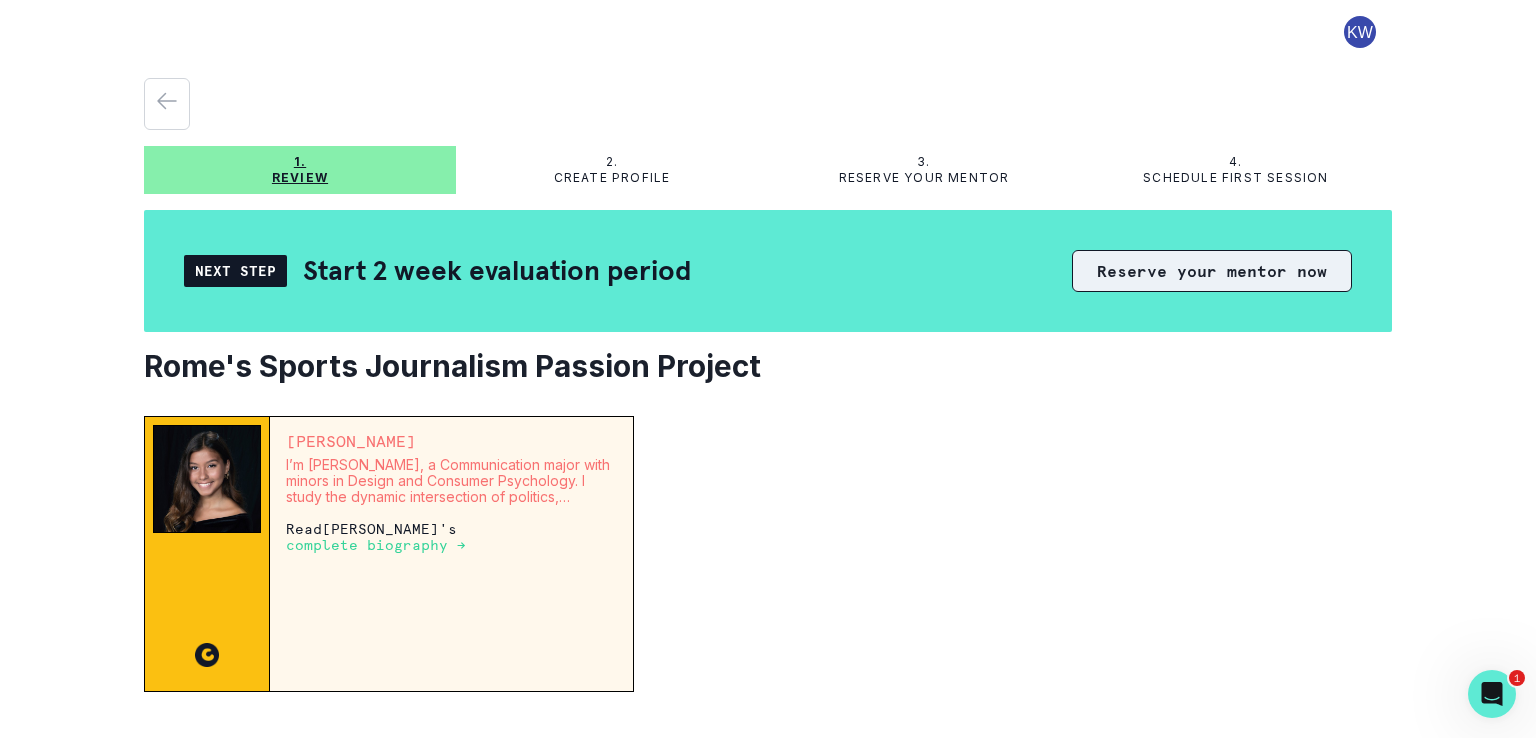 click on "Reserve your mentor now" at bounding box center (1212, 271) 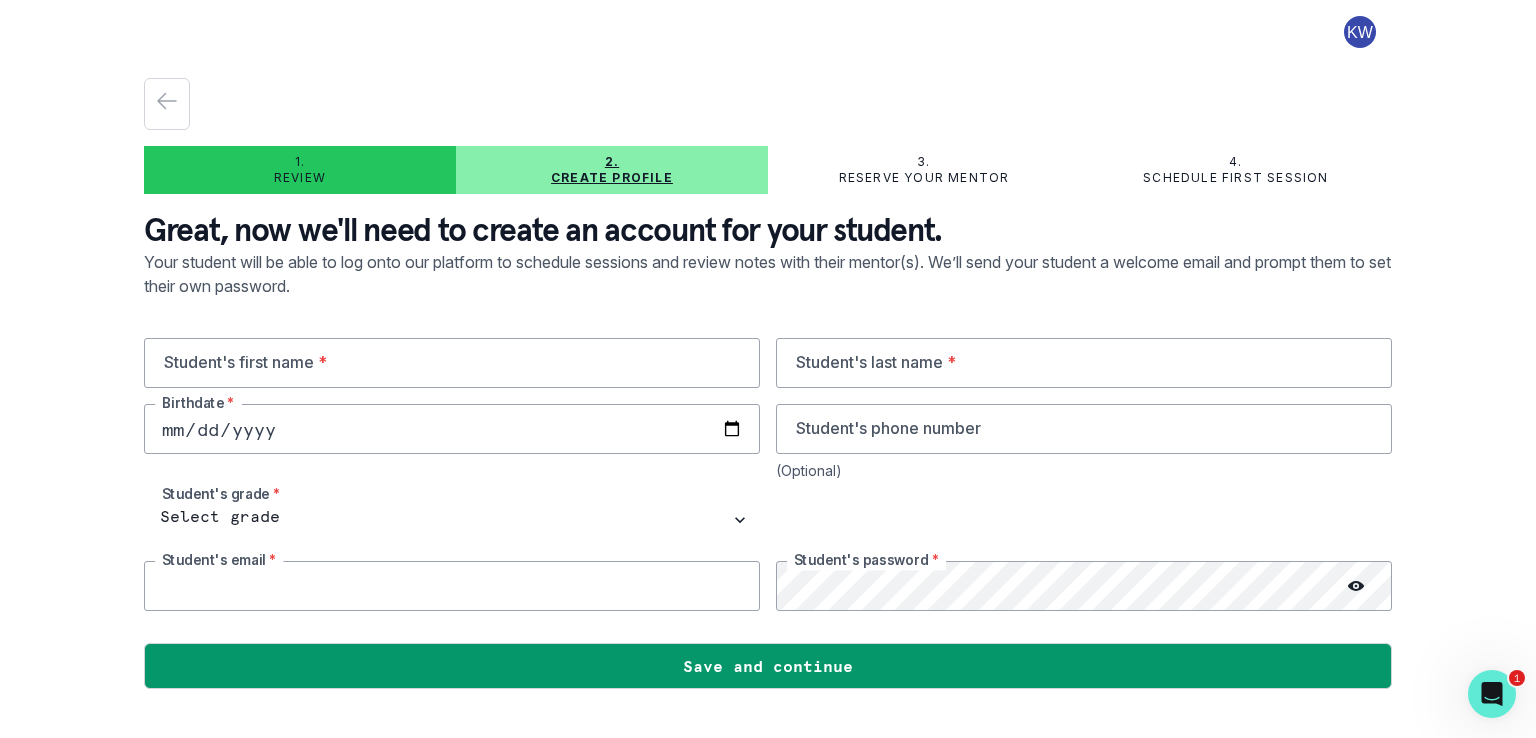 type on "[EMAIL_ADDRESS][DOMAIN_NAME]" 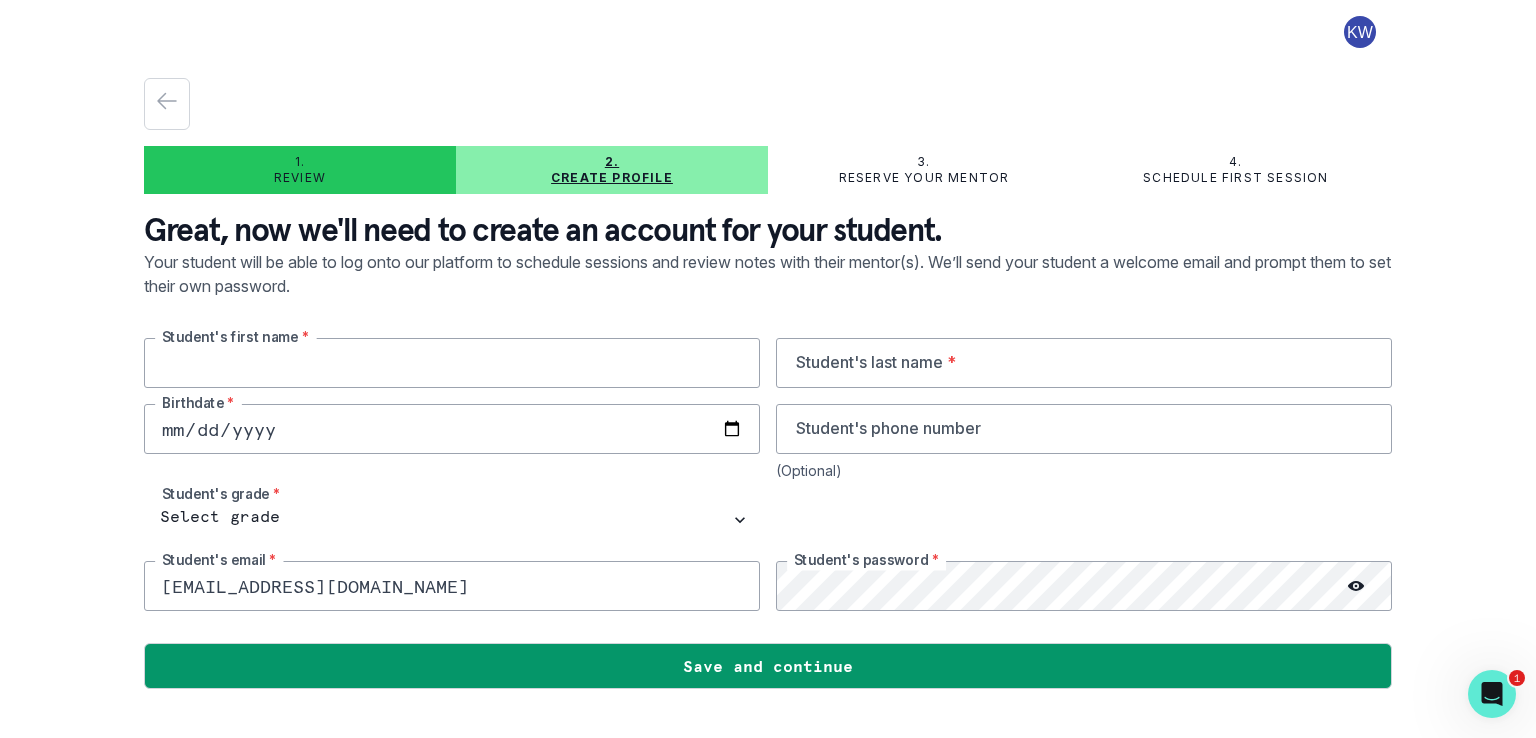 click at bounding box center [452, 363] 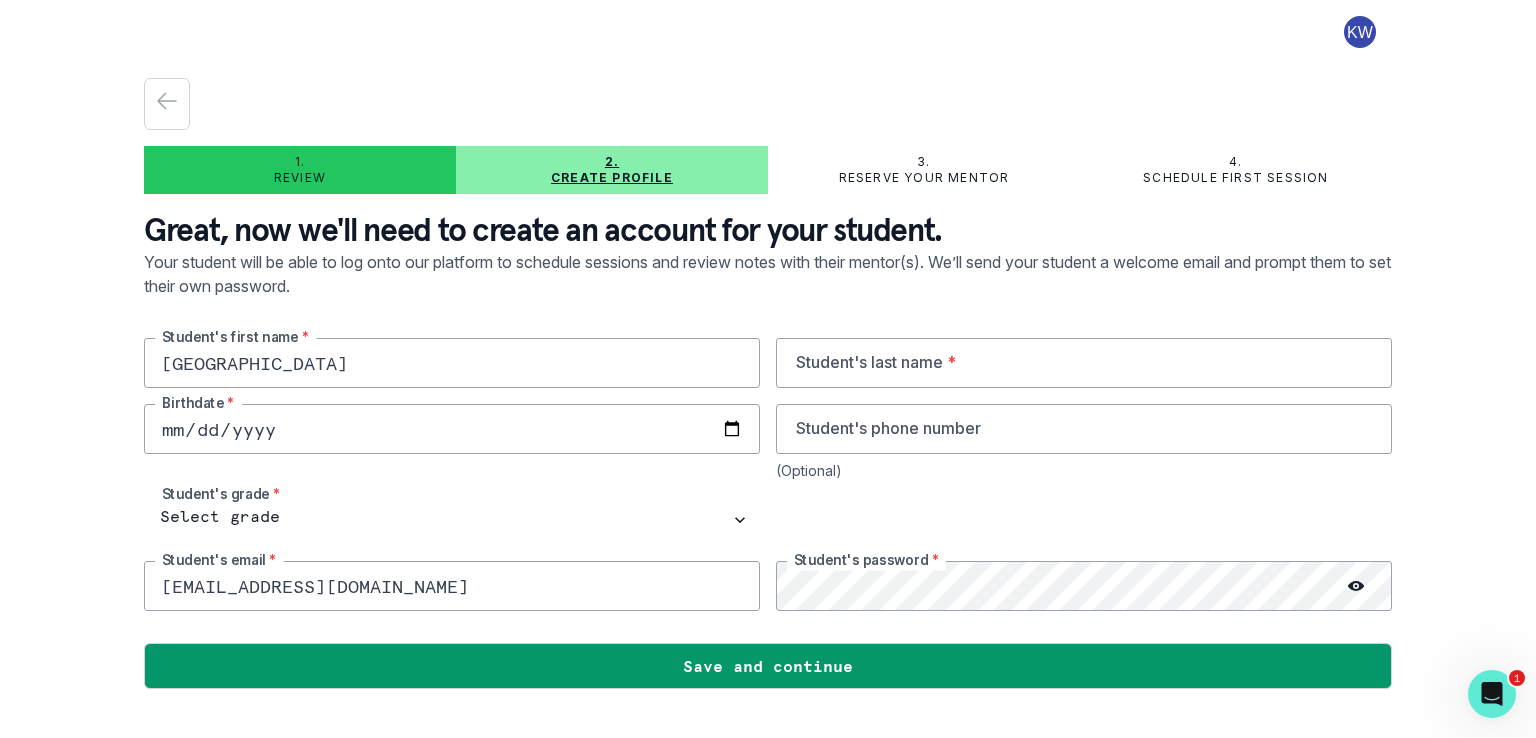 type on "[GEOGRAPHIC_DATA]" 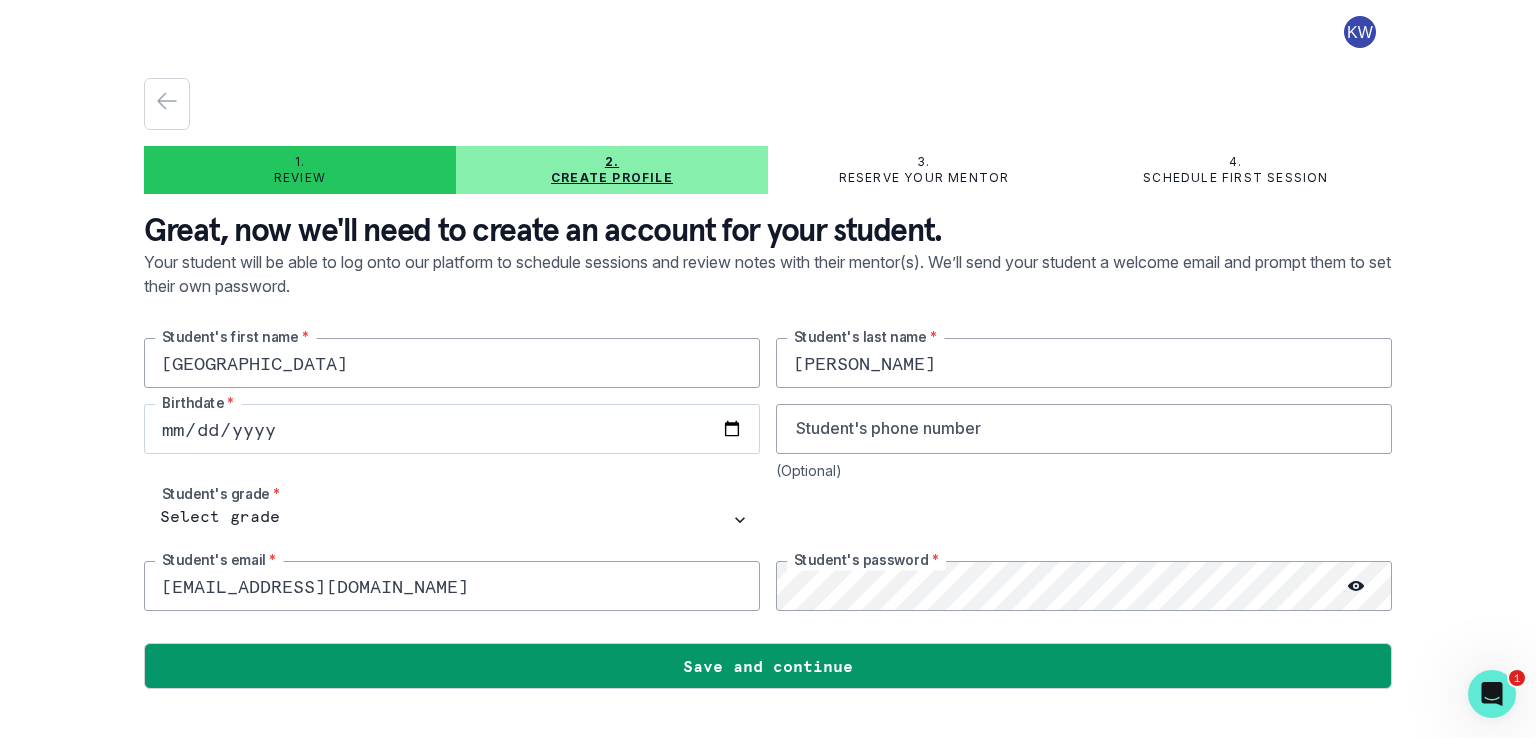 type on "[PERSON_NAME]" 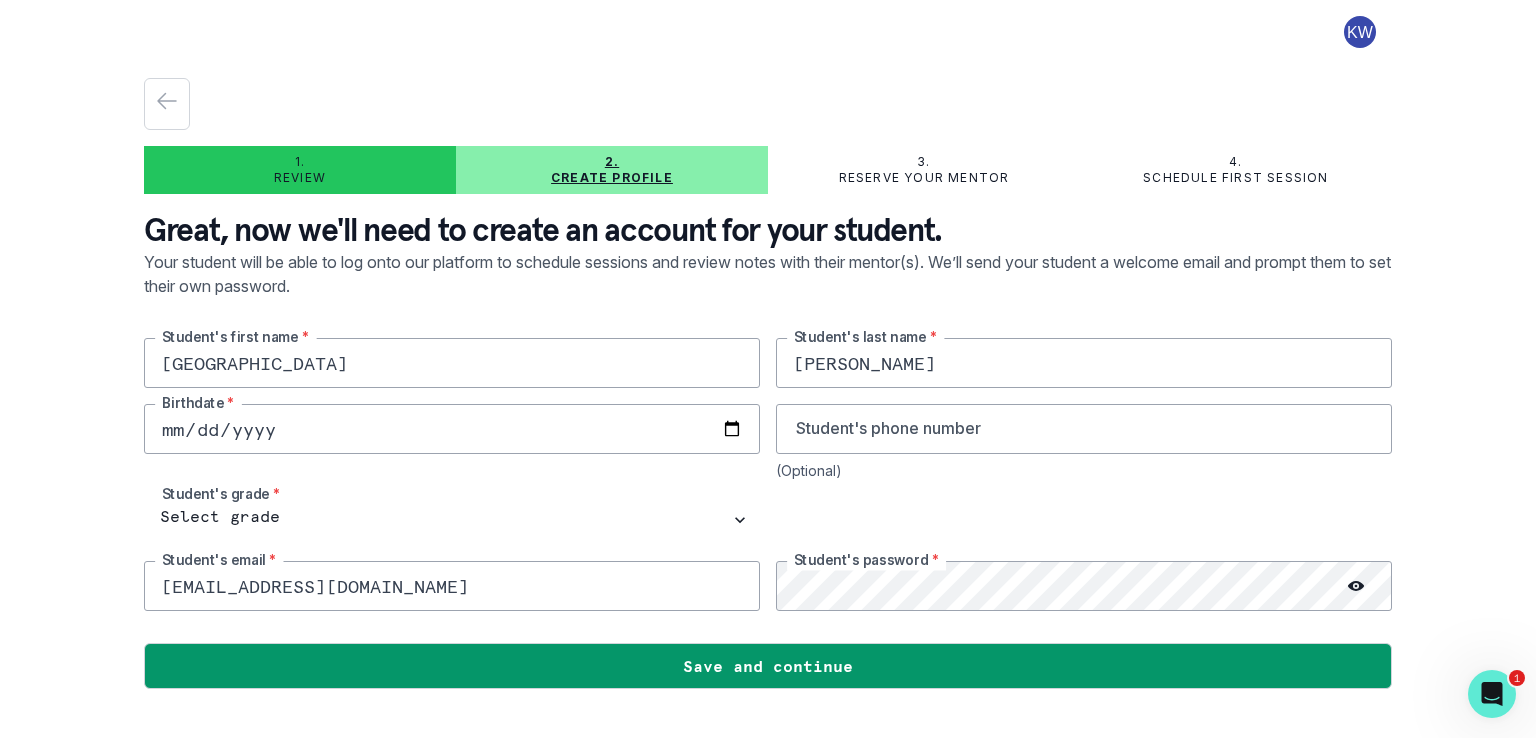 click at bounding box center [452, 429] 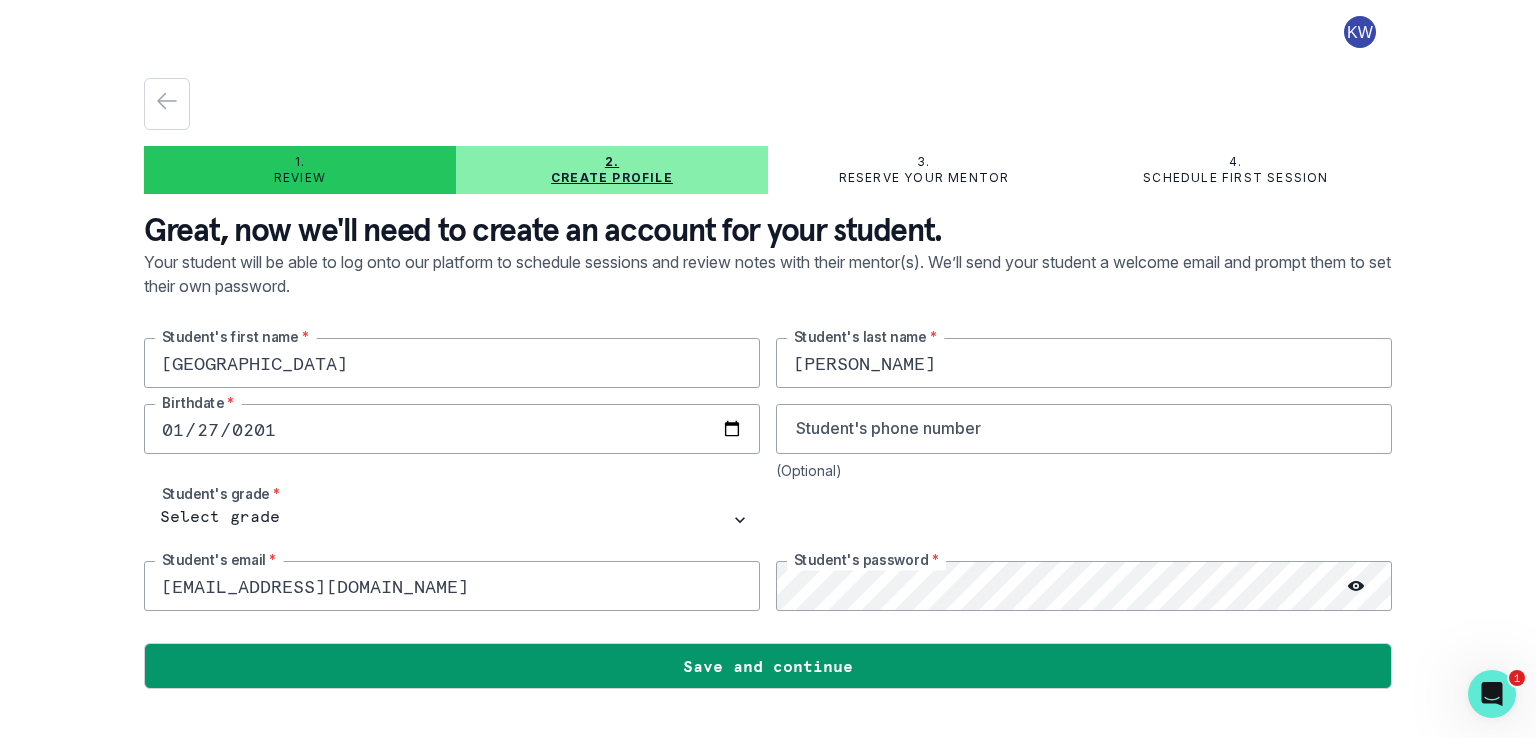type on "[DATE]" 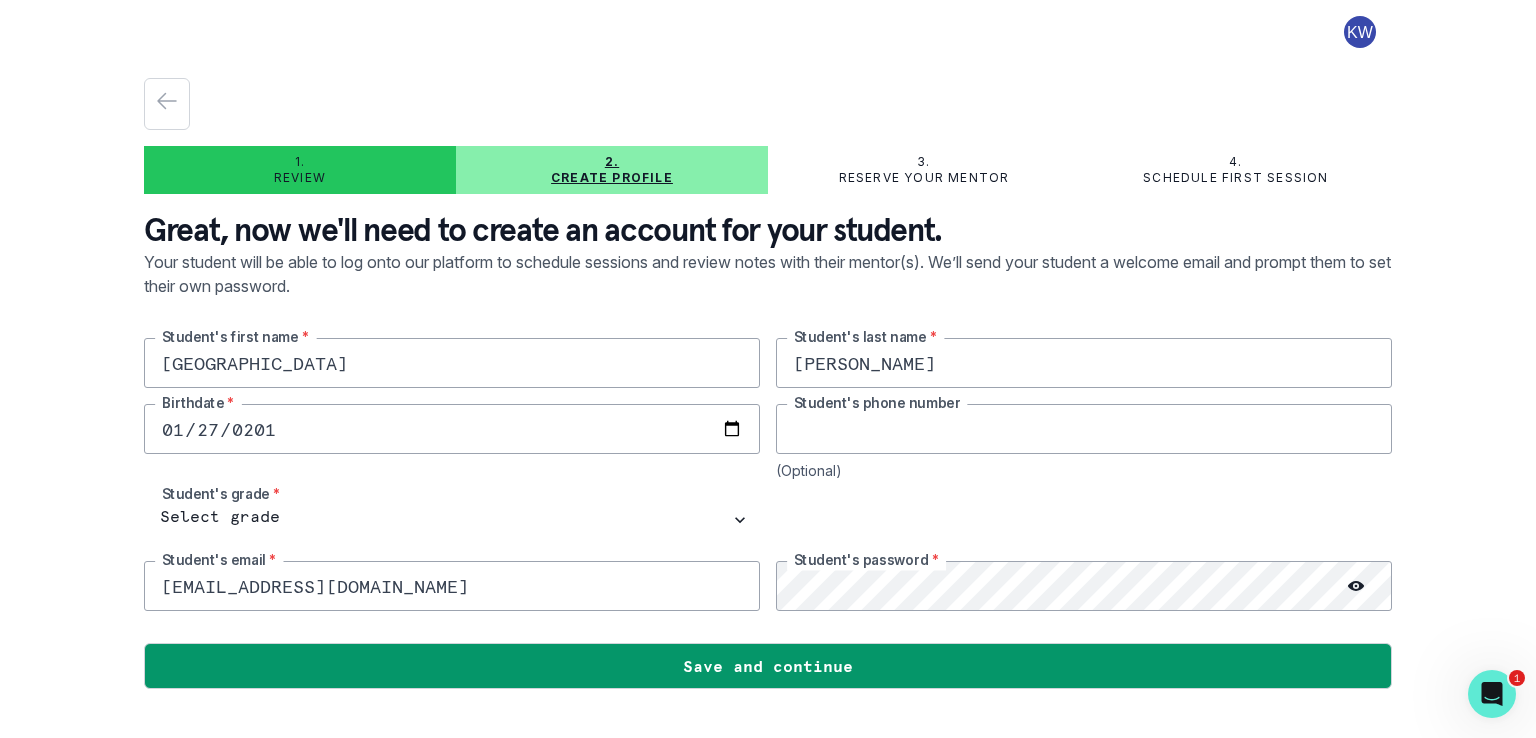 click at bounding box center [1084, 429] 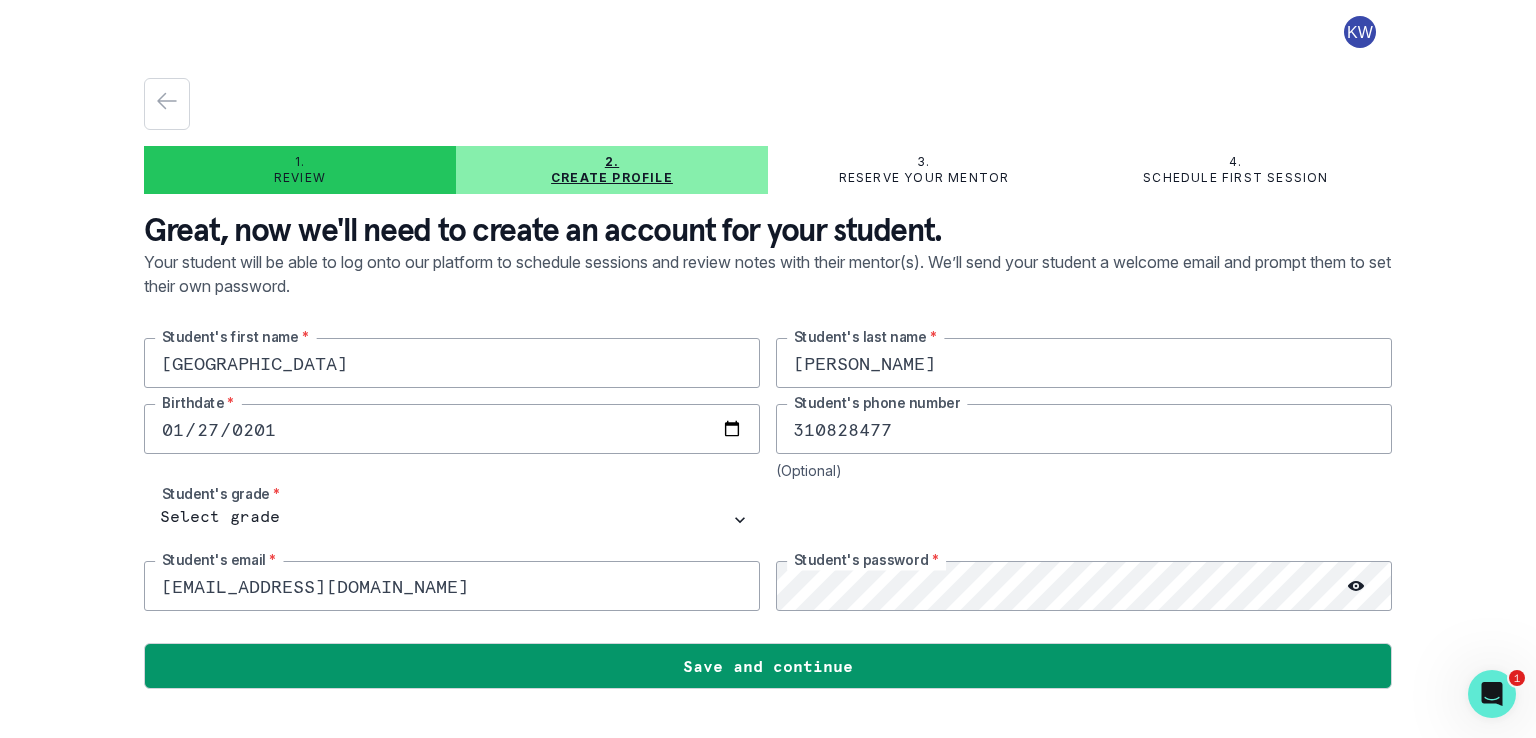 type on "310828477" 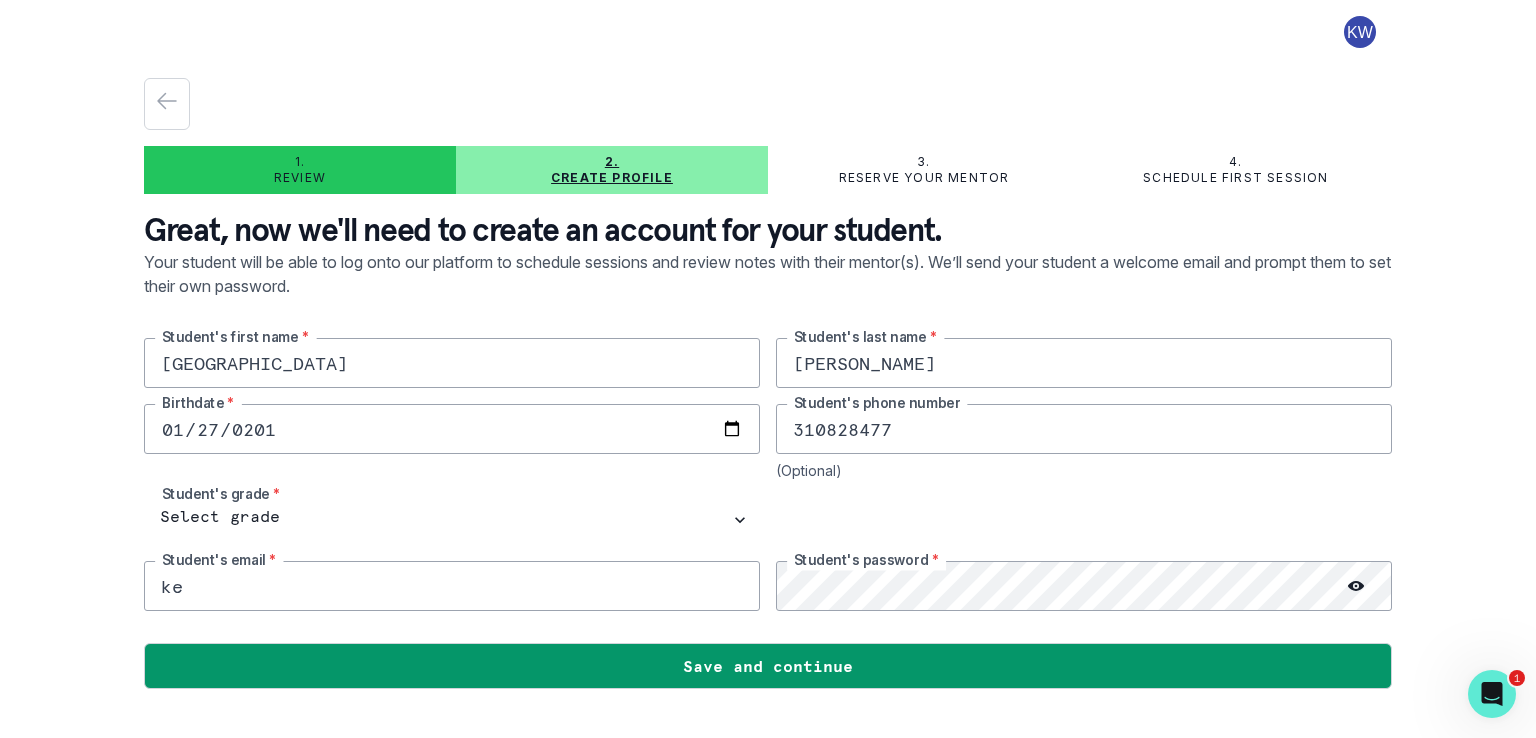 type on "k" 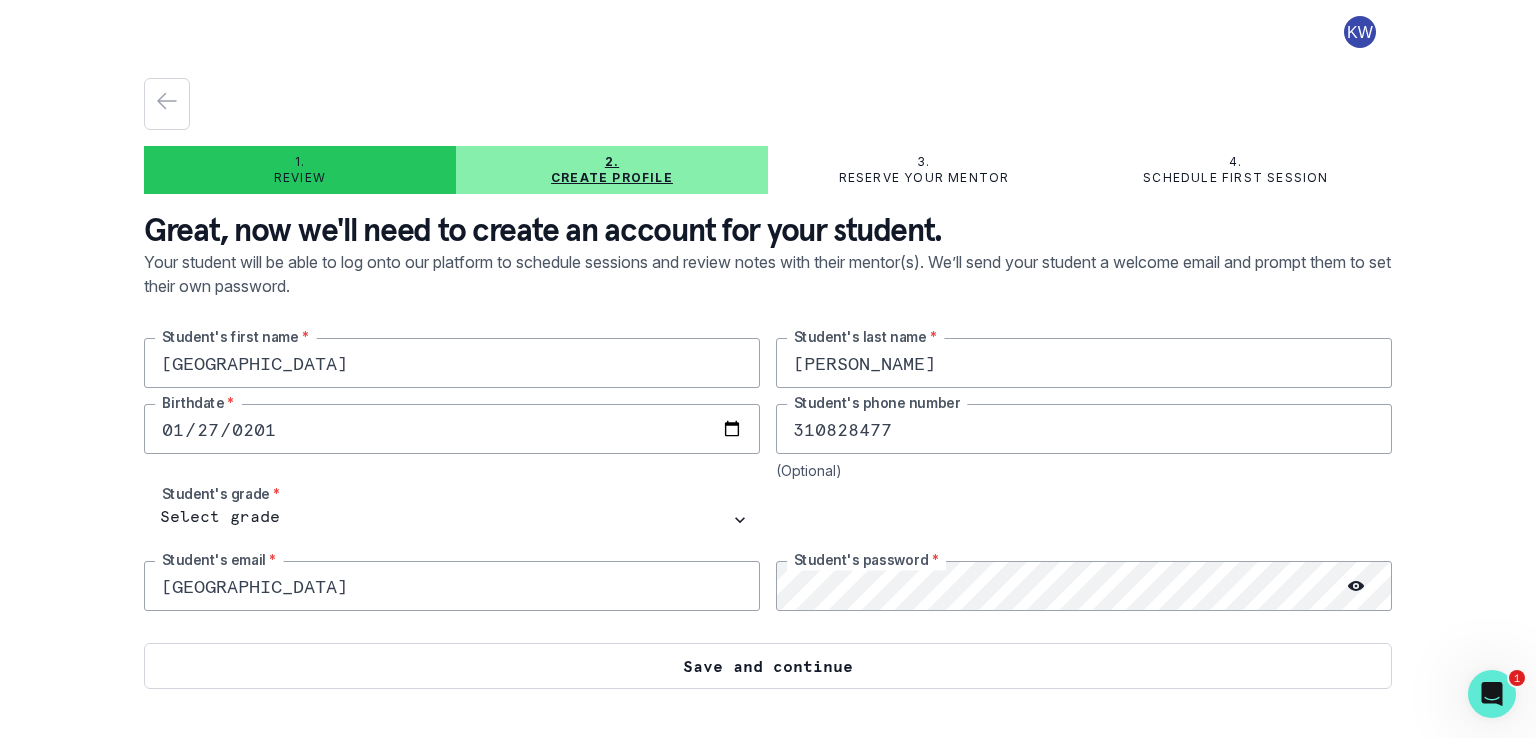 type on "[EMAIL_ADDRESS][DOMAIN_NAME]" 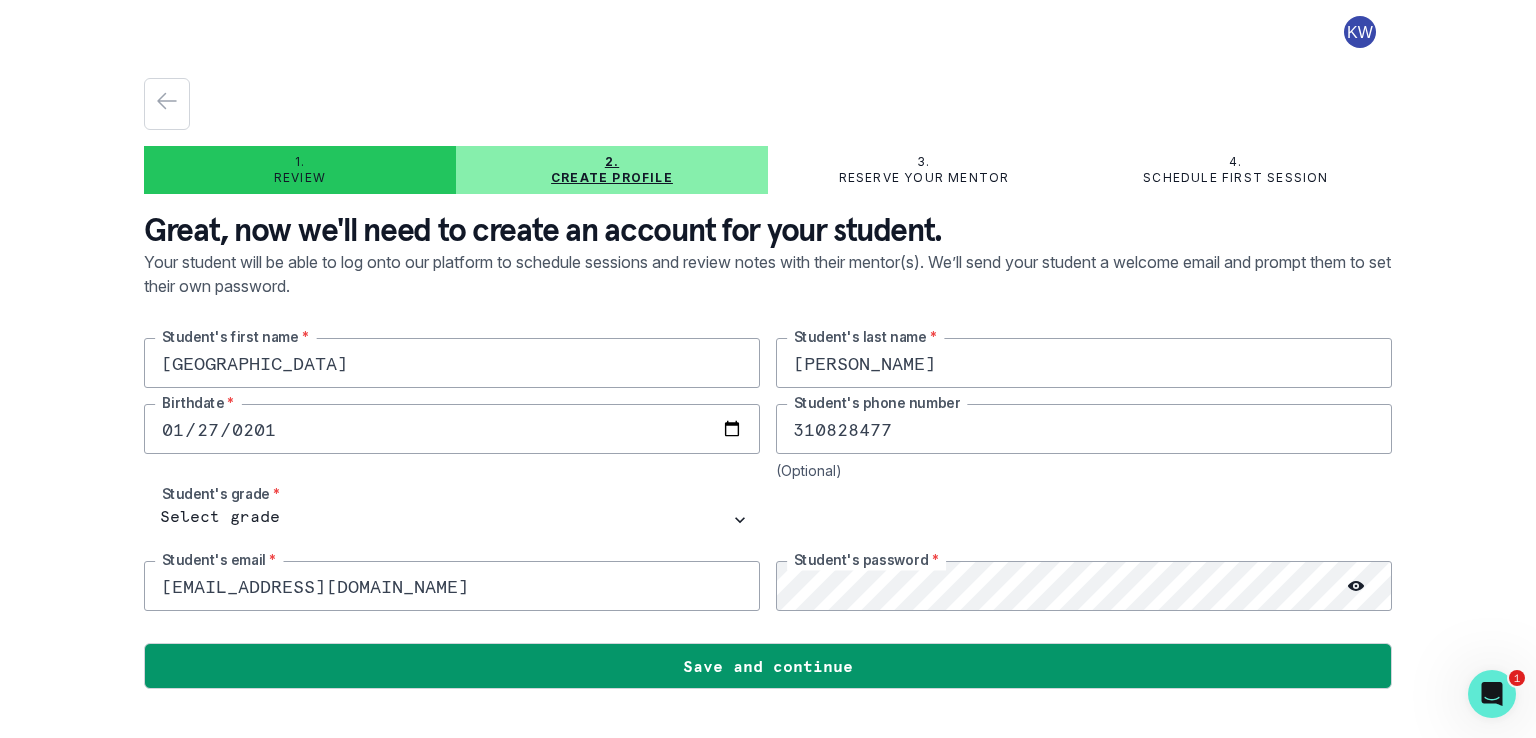 click 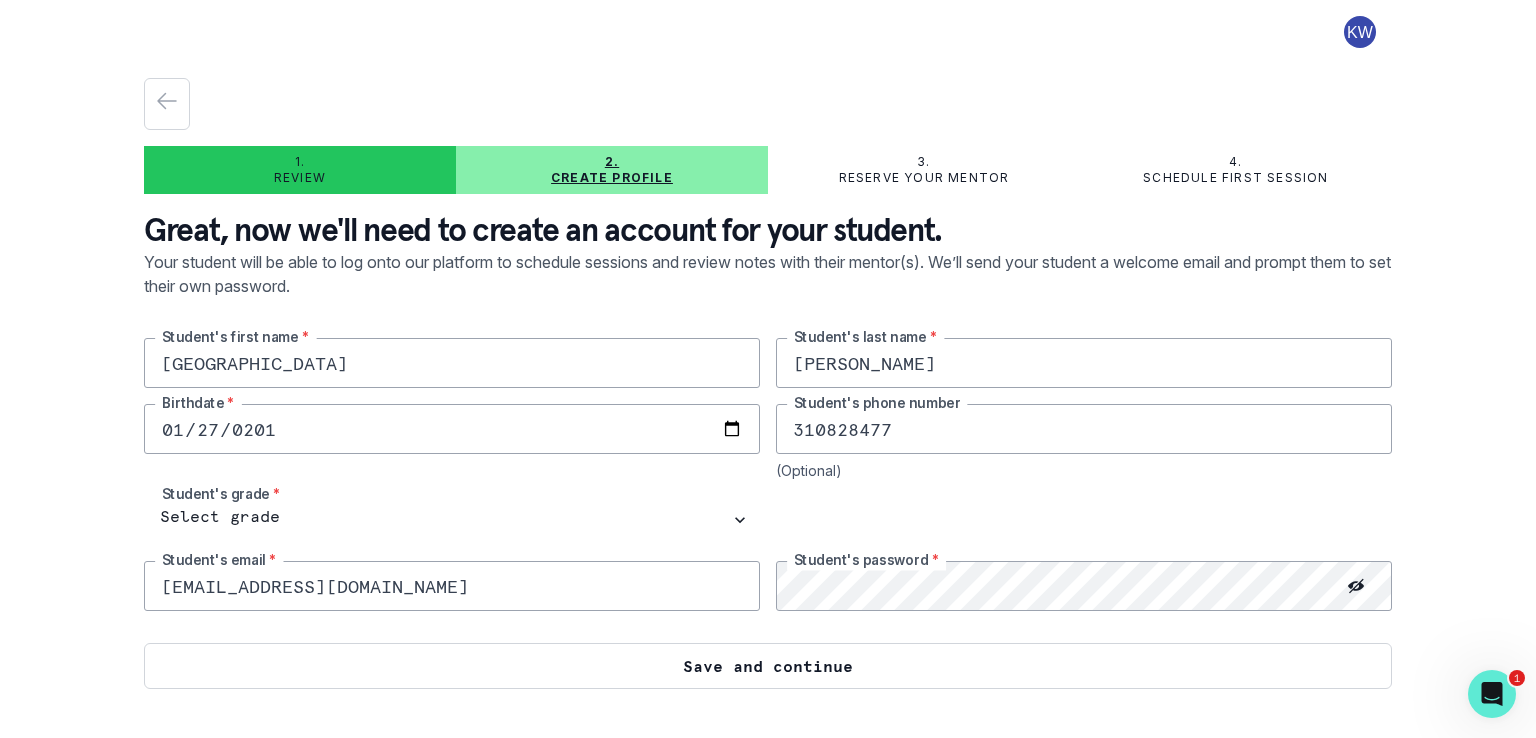 click on "Save and continue" at bounding box center [768, 666] 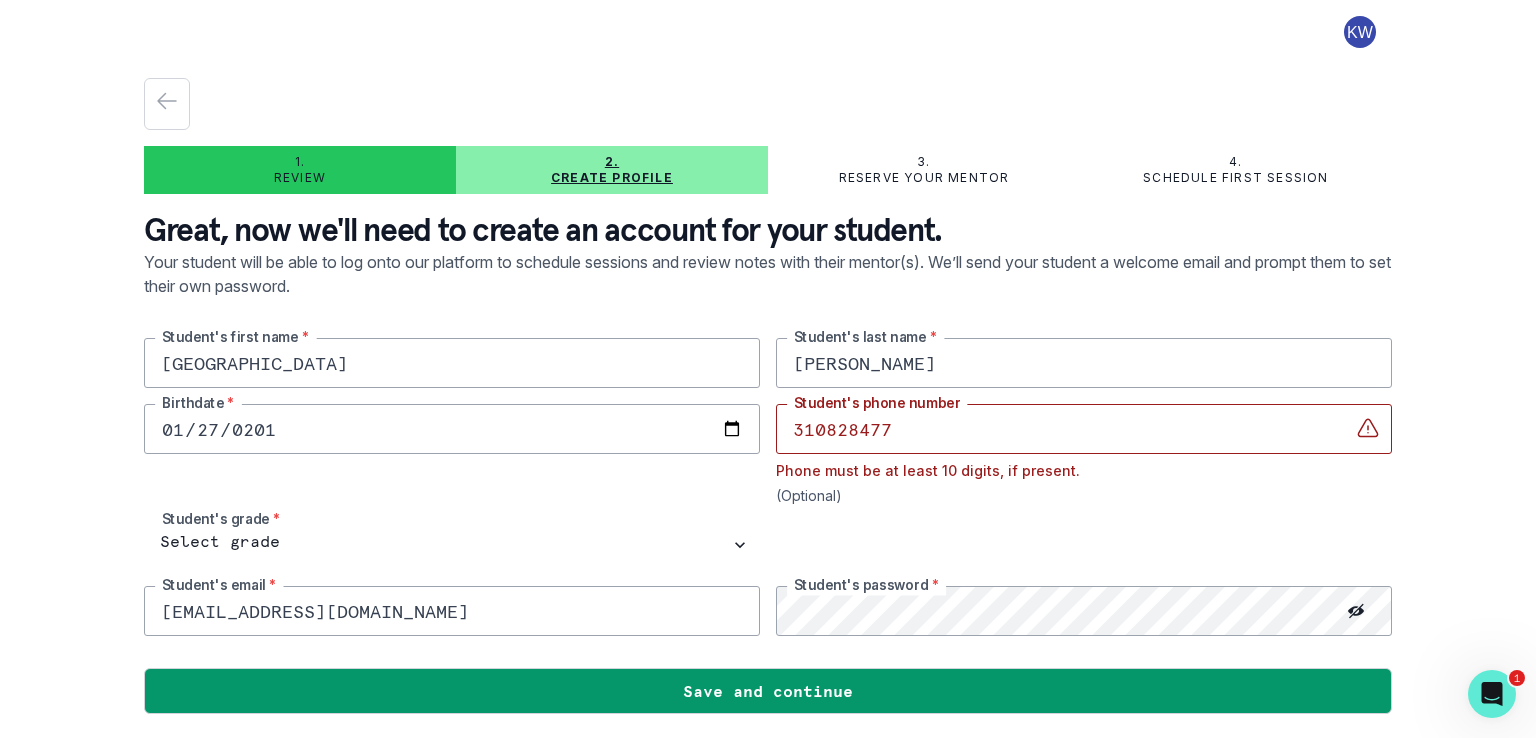 click on "310828477" at bounding box center [1084, 429] 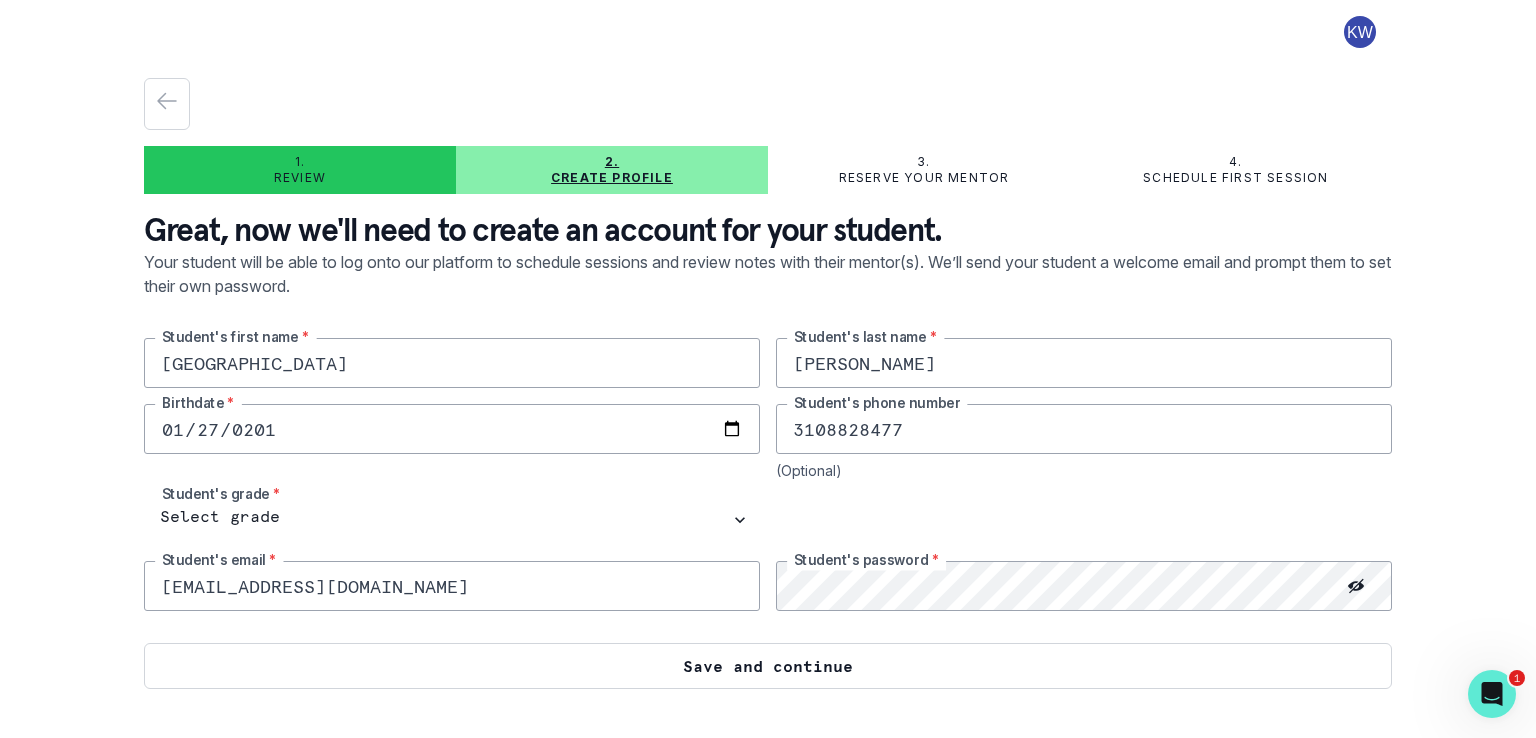 type on "3108828477" 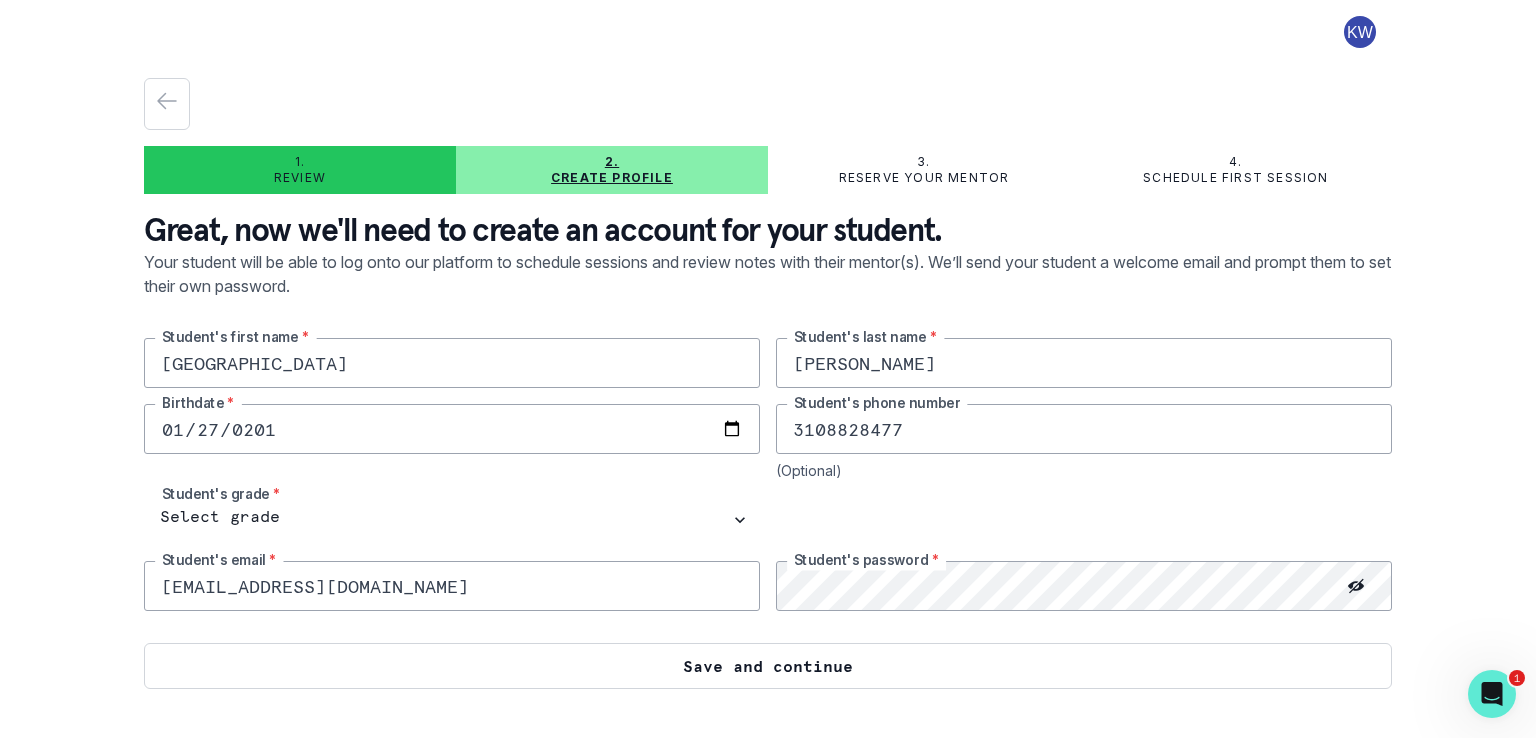 click on "Save and continue" at bounding box center [768, 666] 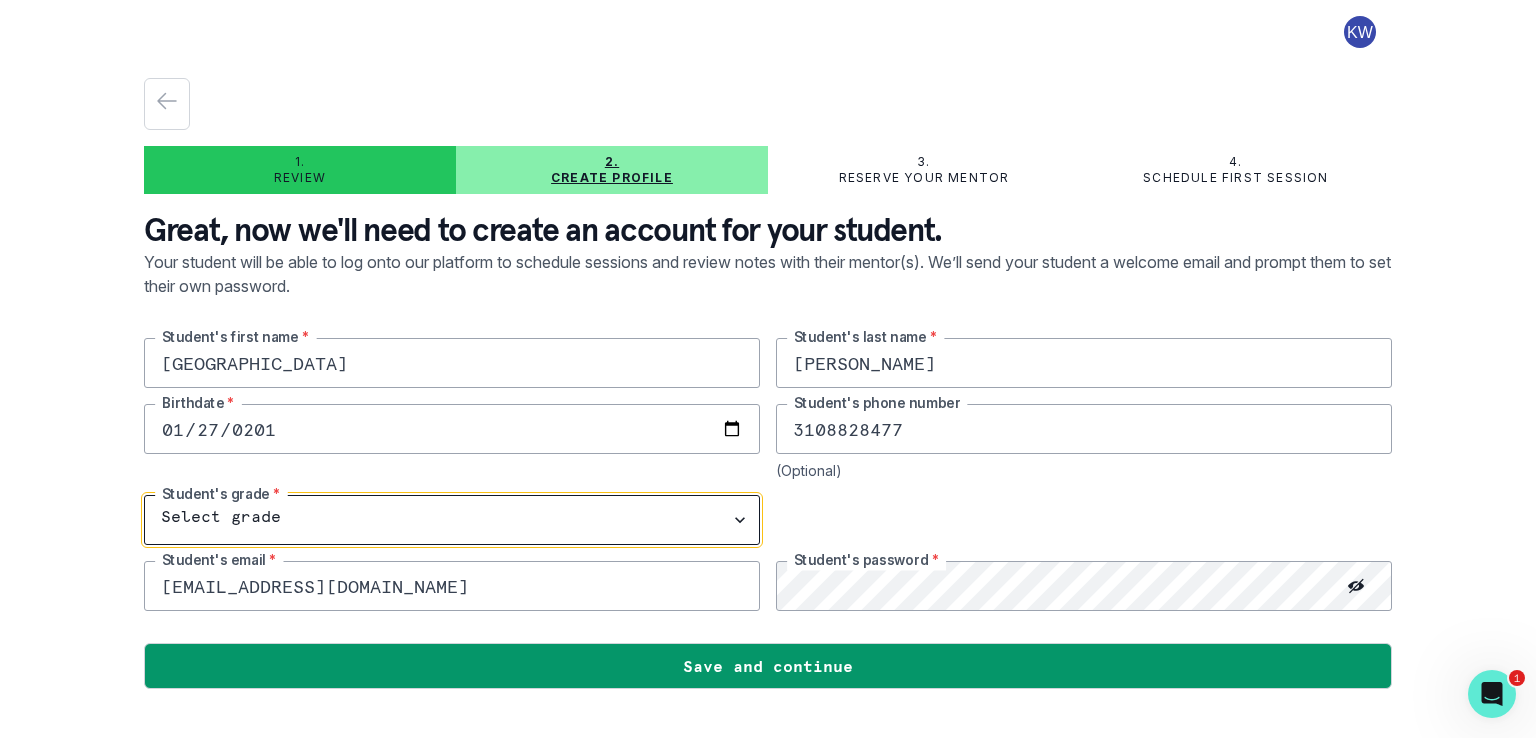 click on "Select grade 1st Grade 2nd Grade 3rd Grade 4th Grade 5th Grade 6th Grade 7th Grade 8th Grade 9th Grade 10th Grade 11th Grade 12th Grade" at bounding box center [452, 520] 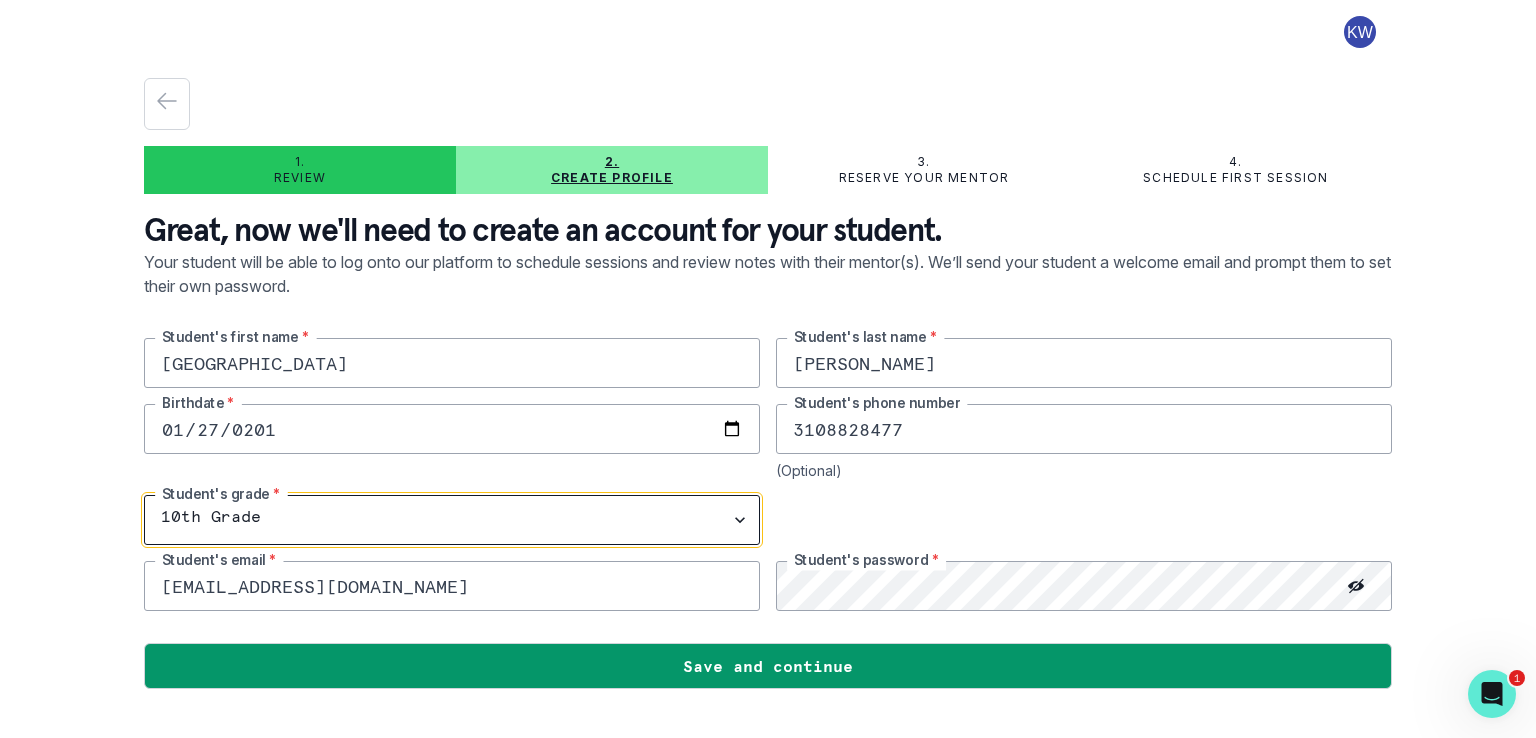 click on "Select grade 1st Grade 2nd Grade 3rd Grade 4th Grade 5th Grade 6th Grade 7th Grade 8th Grade 9th Grade 10th Grade 11th Grade 12th Grade" at bounding box center [452, 520] 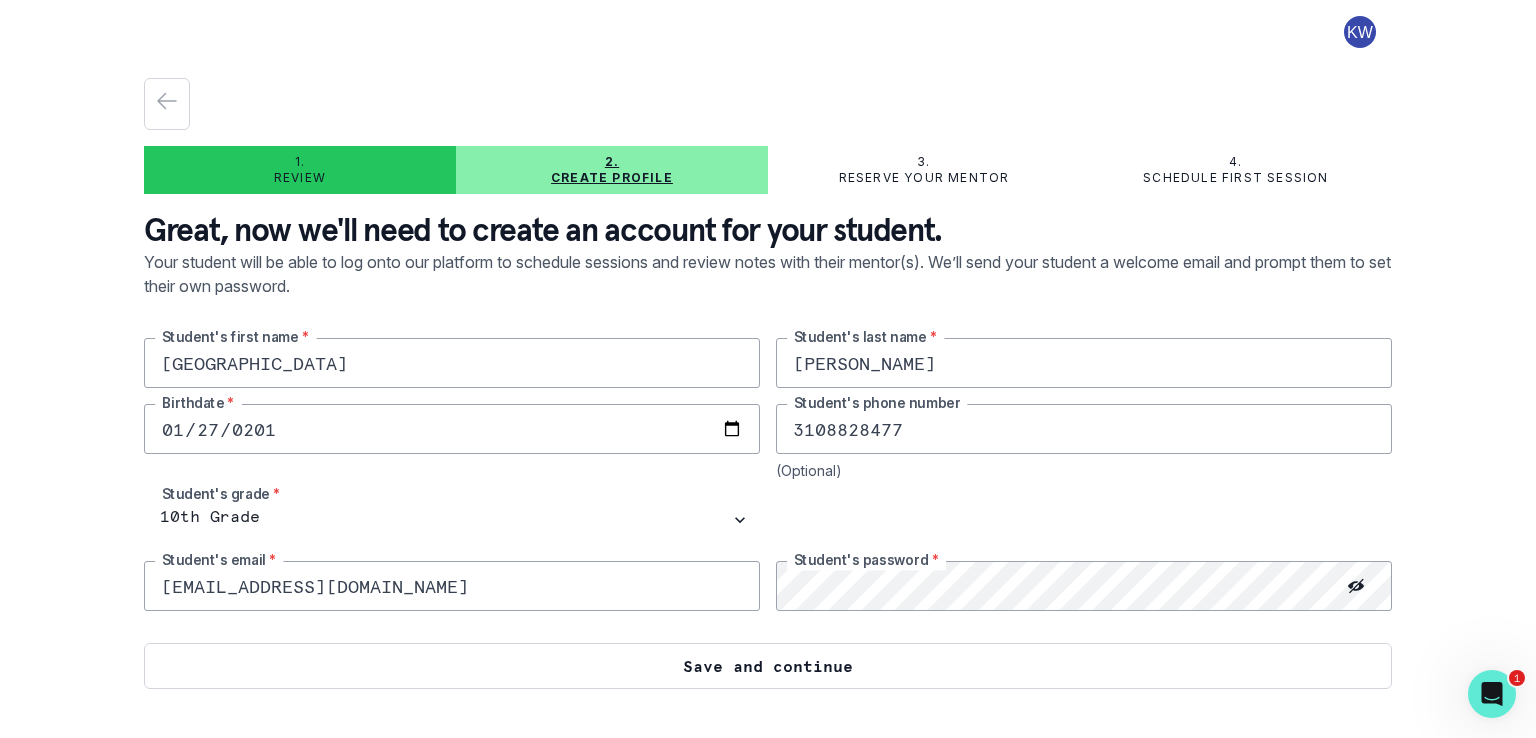 click on "Save and continue" at bounding box center (768, 666) 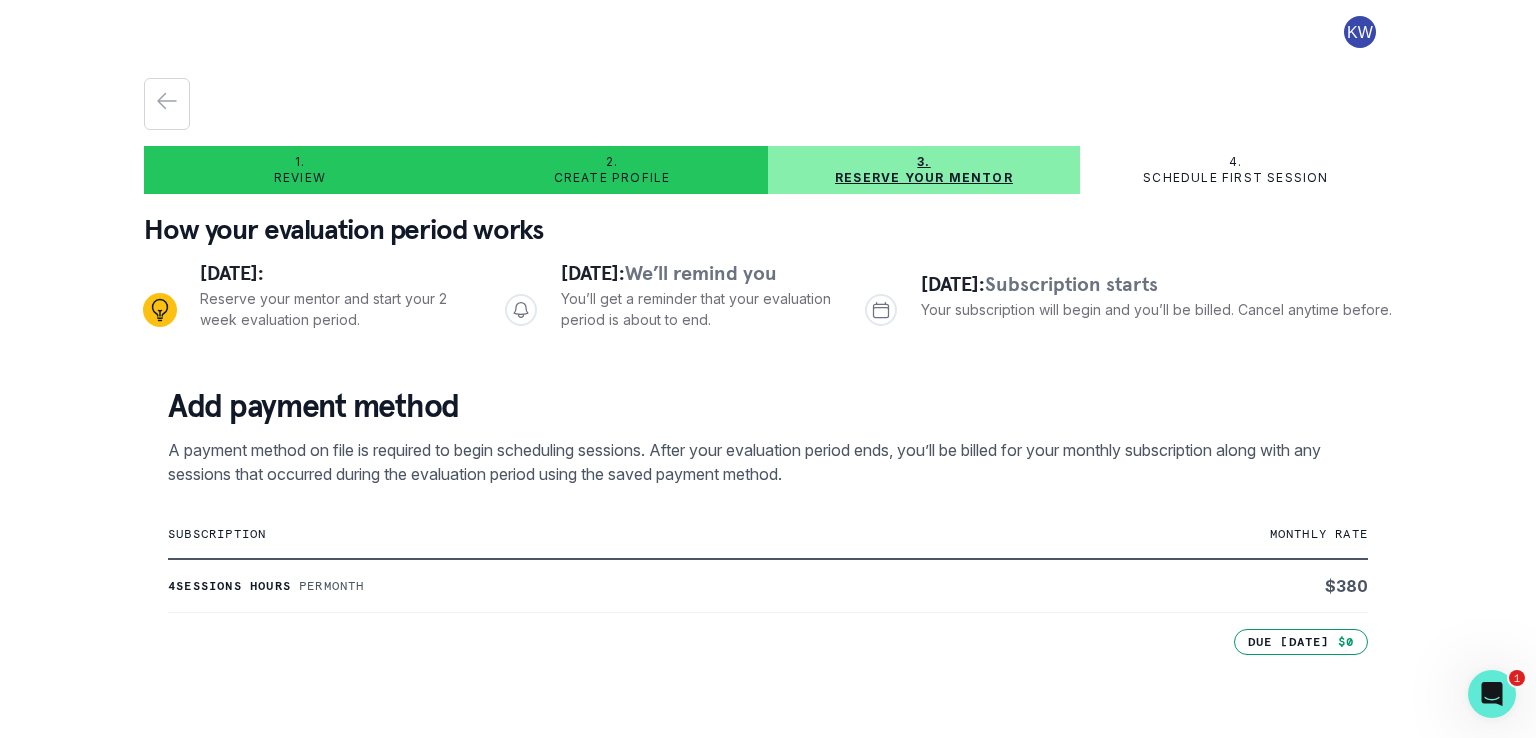 scroll, scrollTop: 308, scrollLeft: 0, axis: vertical 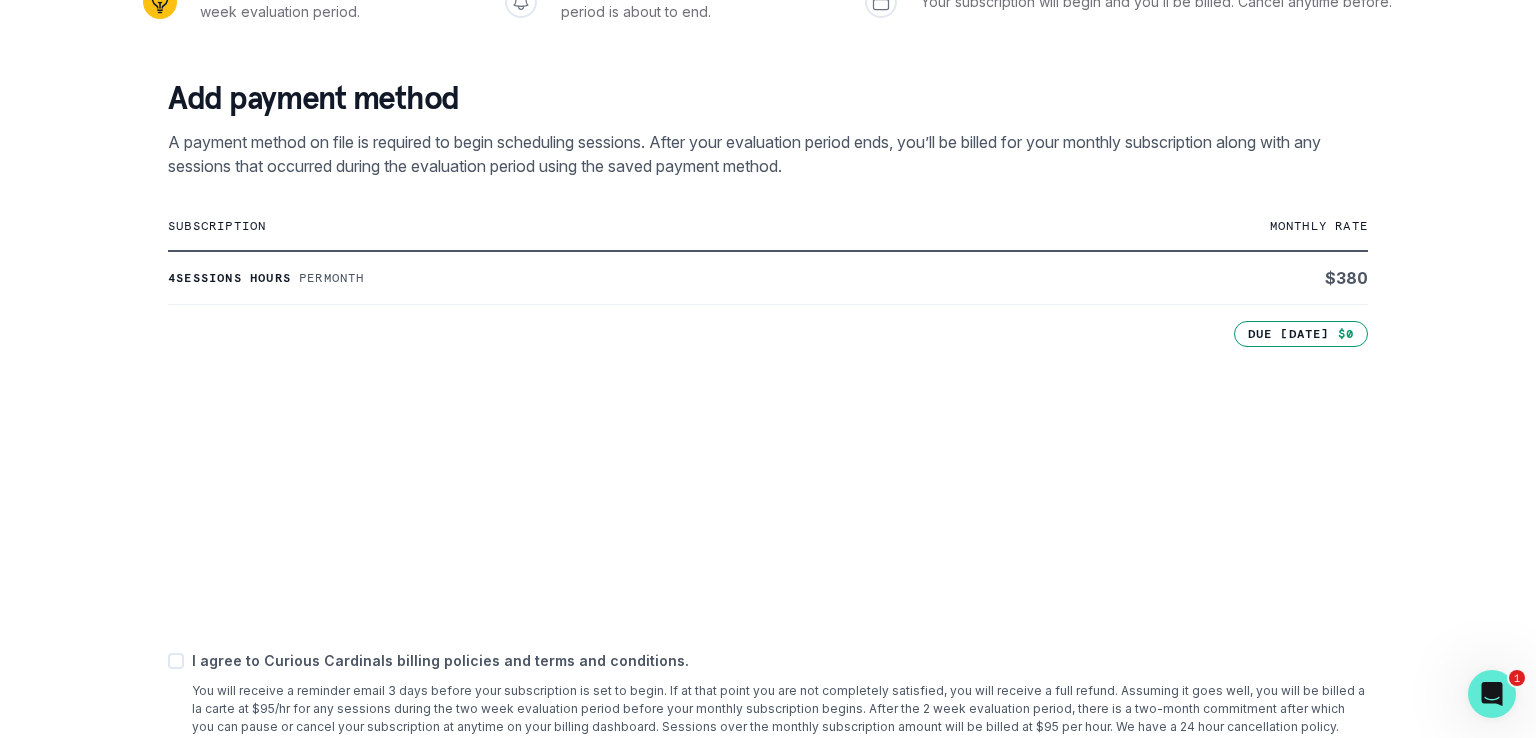 click at bounding box center (176, 661) 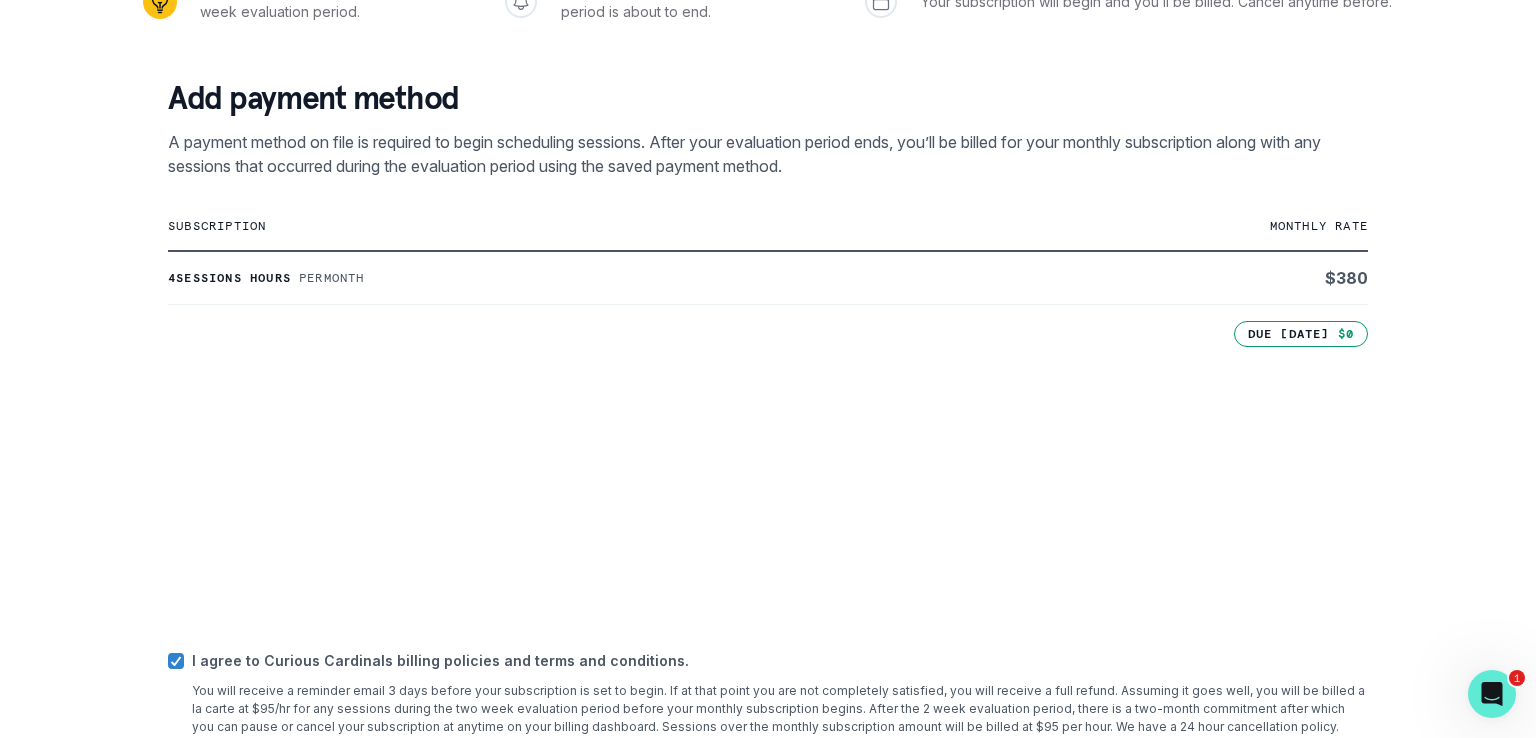 scroll, scrollTop: 449, scrollLeft: 0, axis: vertical 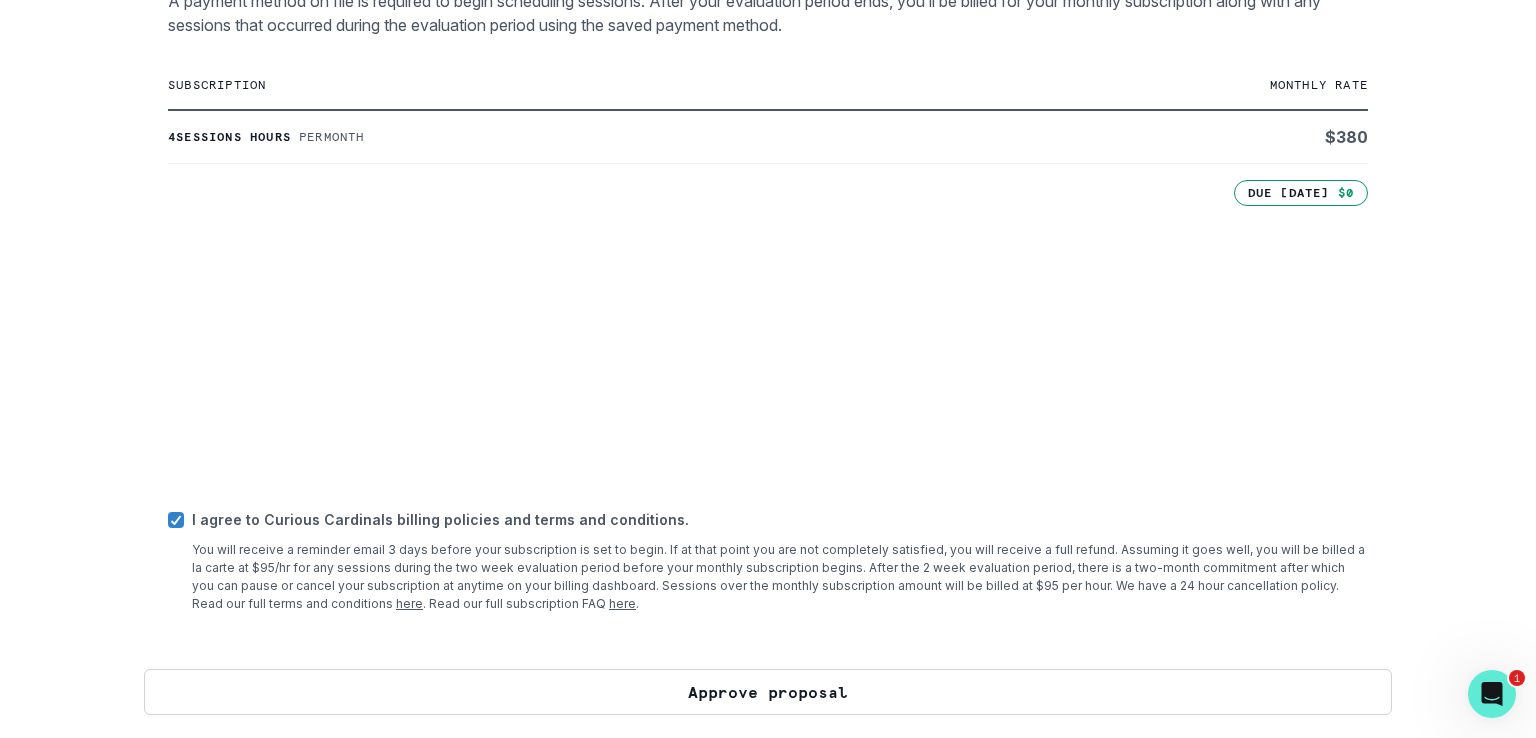 click on "Approve proposal" at bounding box center [768, 692] 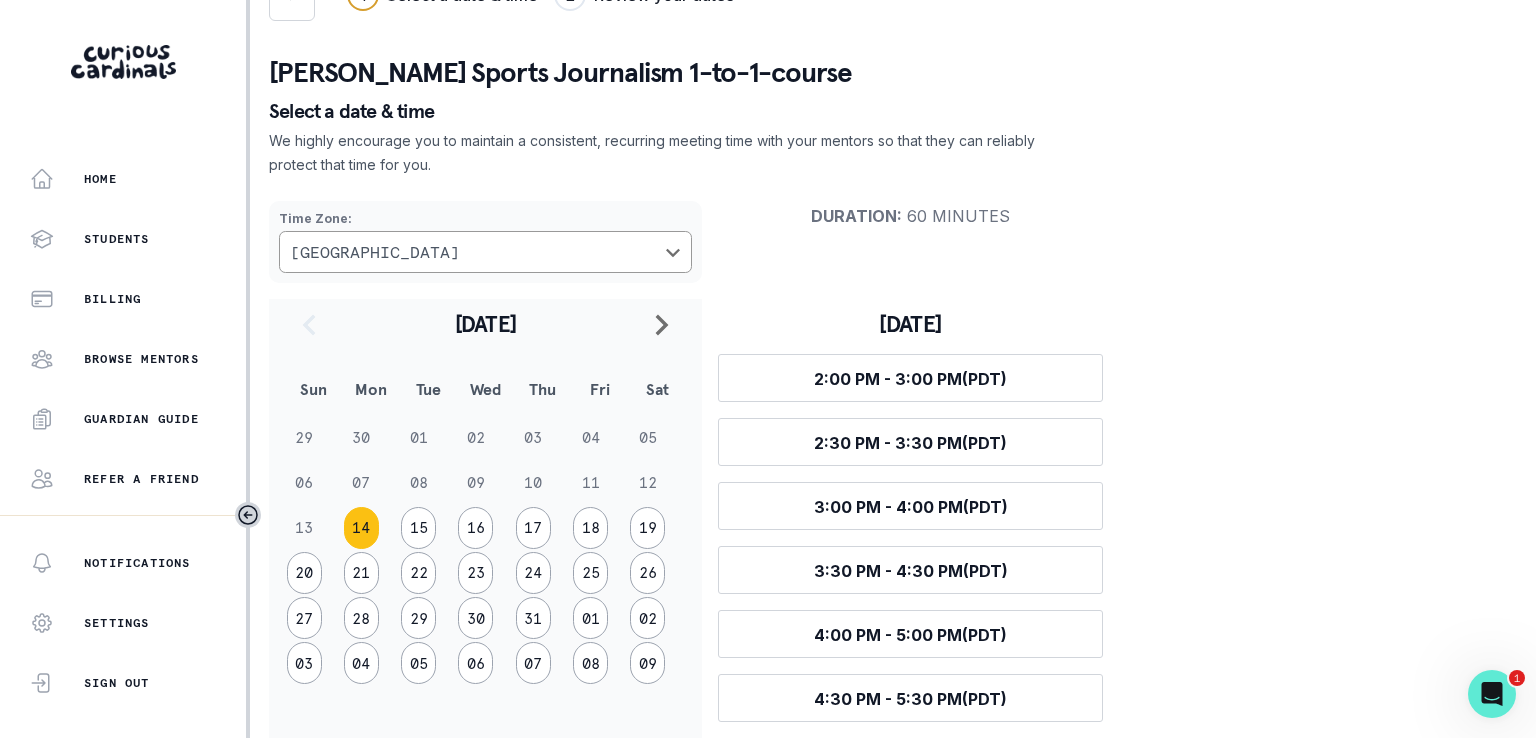 scroll, scrollTop: 56, scrollLeft: 0, axis: vertical 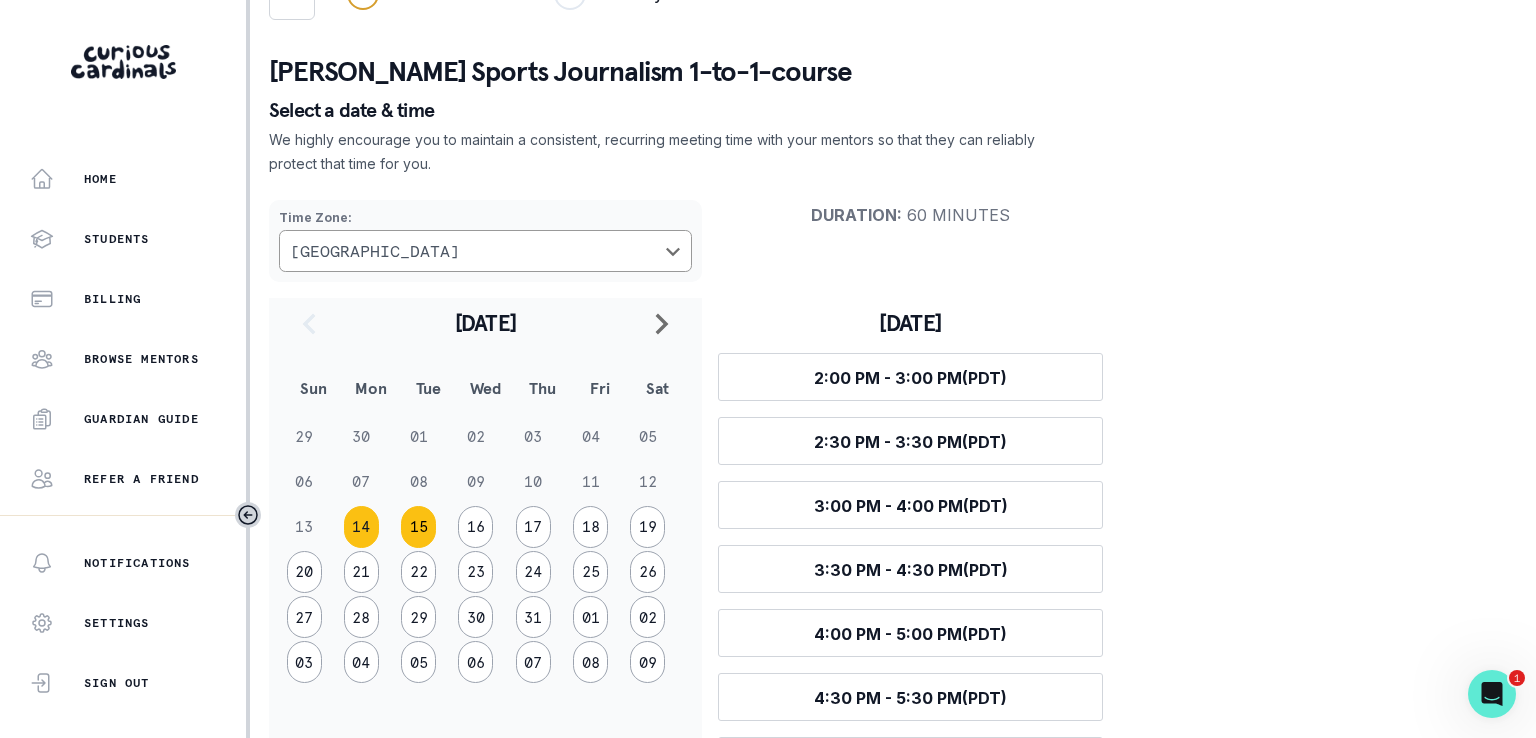 click on "15" at bounding box center [418, 527] 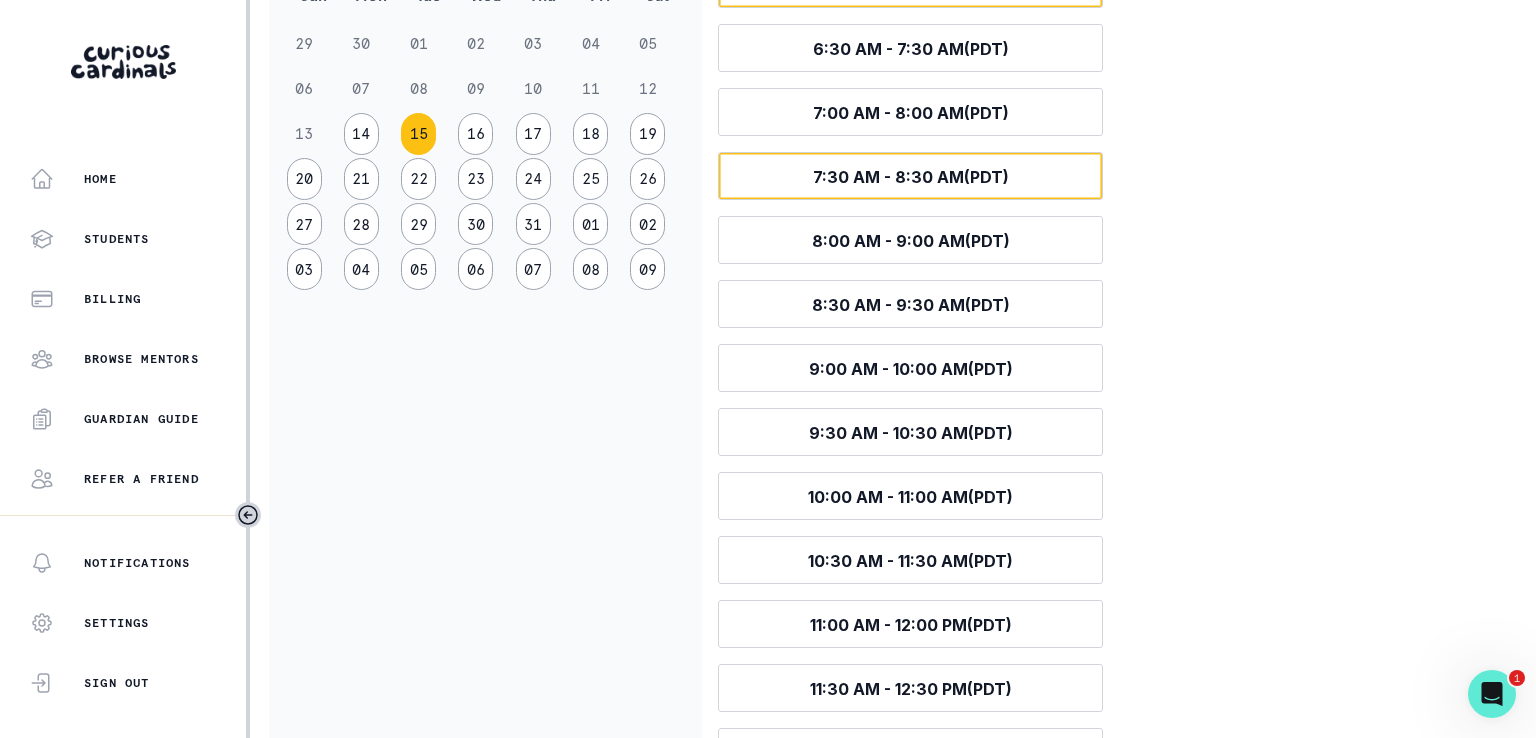 scroll, scrollTop: 410, scrollLeft: 0, axis: vertical 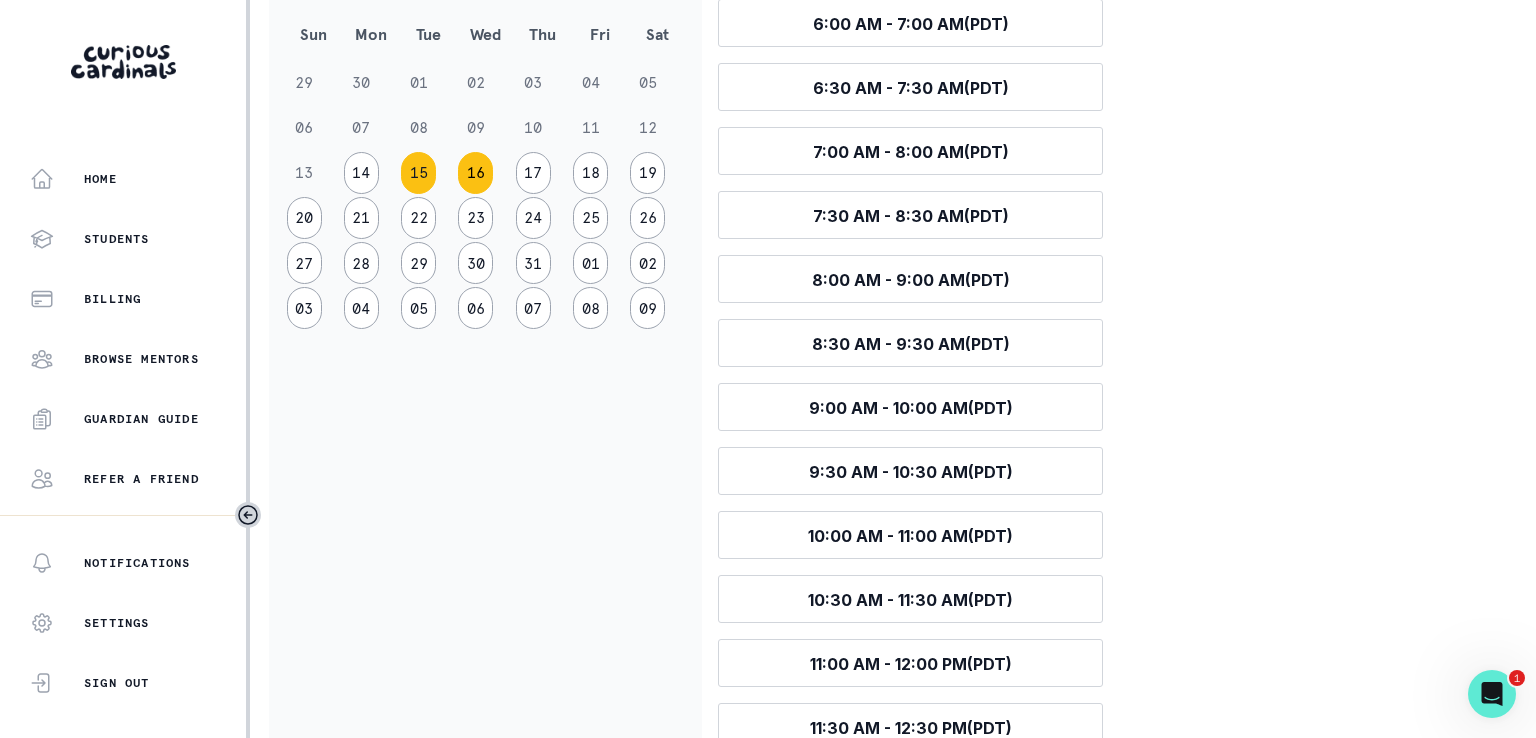 click on "16" at bounding box center (475, 173) 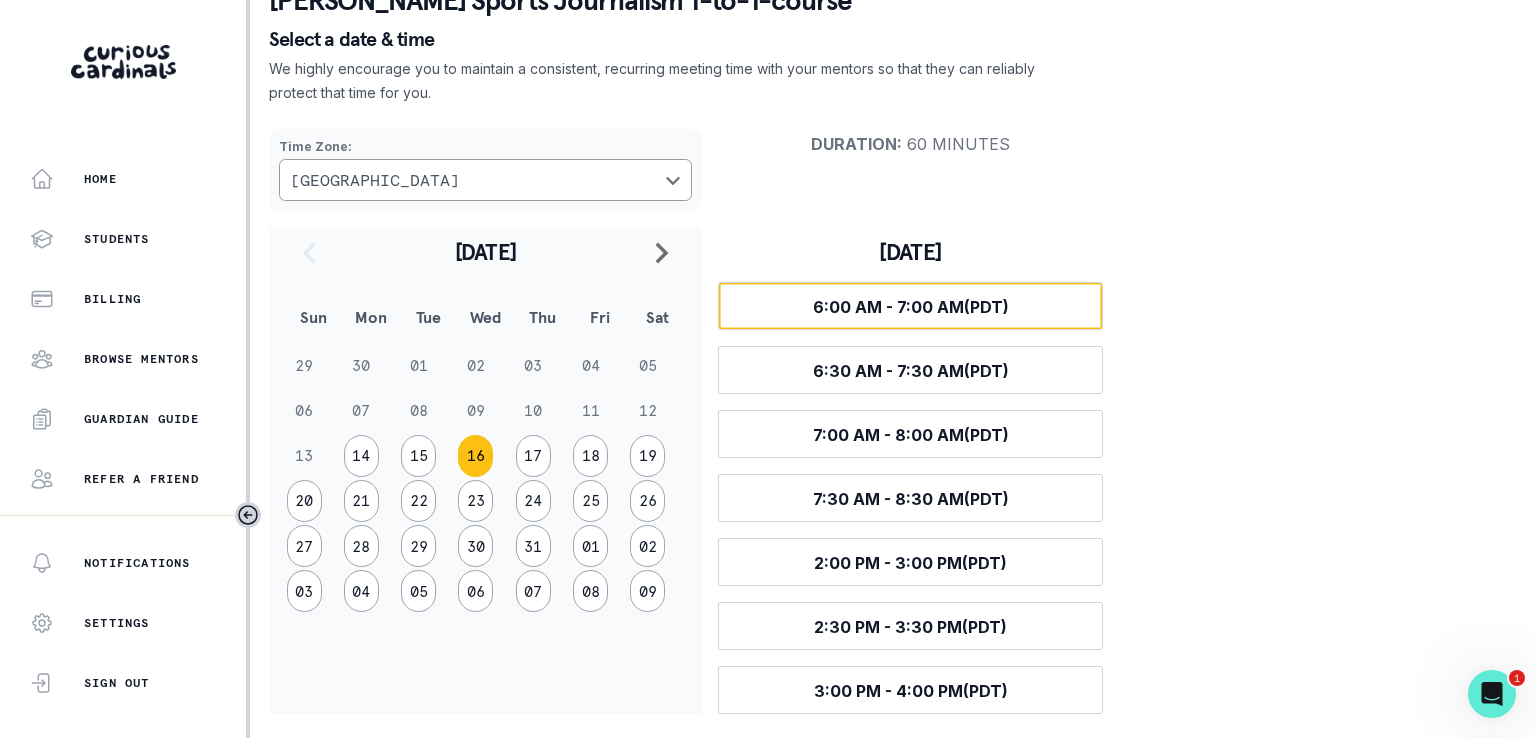 scroll, scrollTop: 130, scrollLeft: 0, axis: vertical 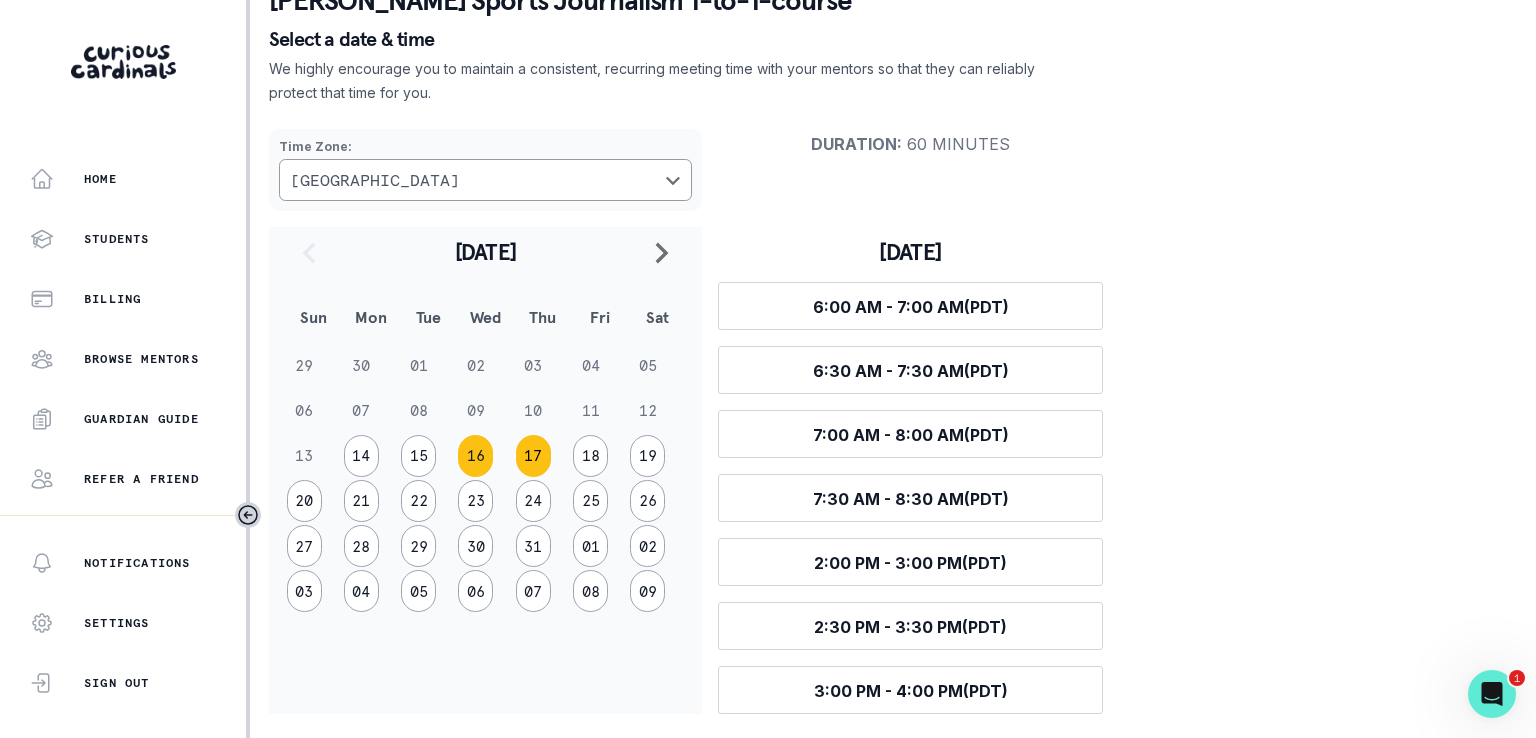 click on "17" at bounding box center (533, 456) 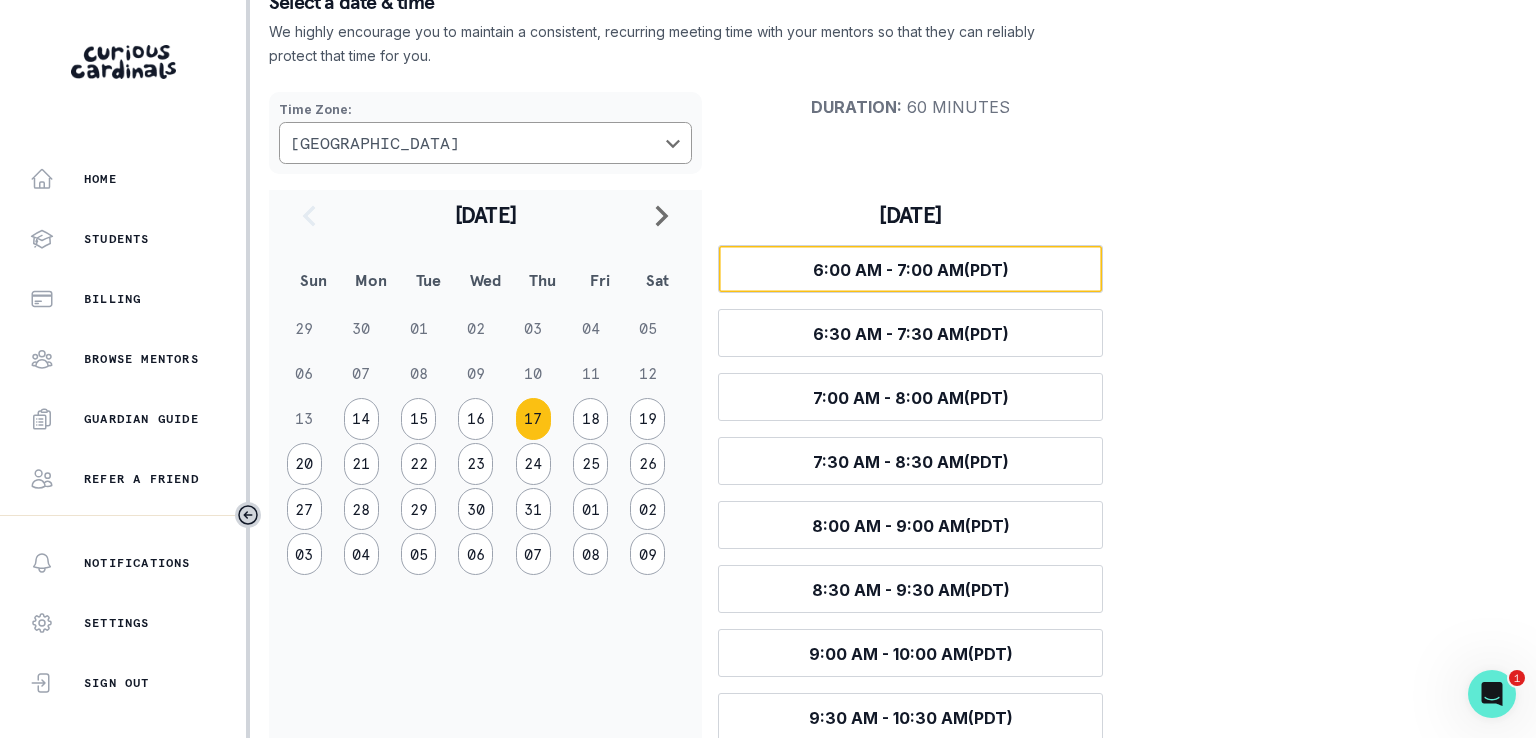 scroll, scrollTop: 165, scrollLeft: 0, axis: vertical 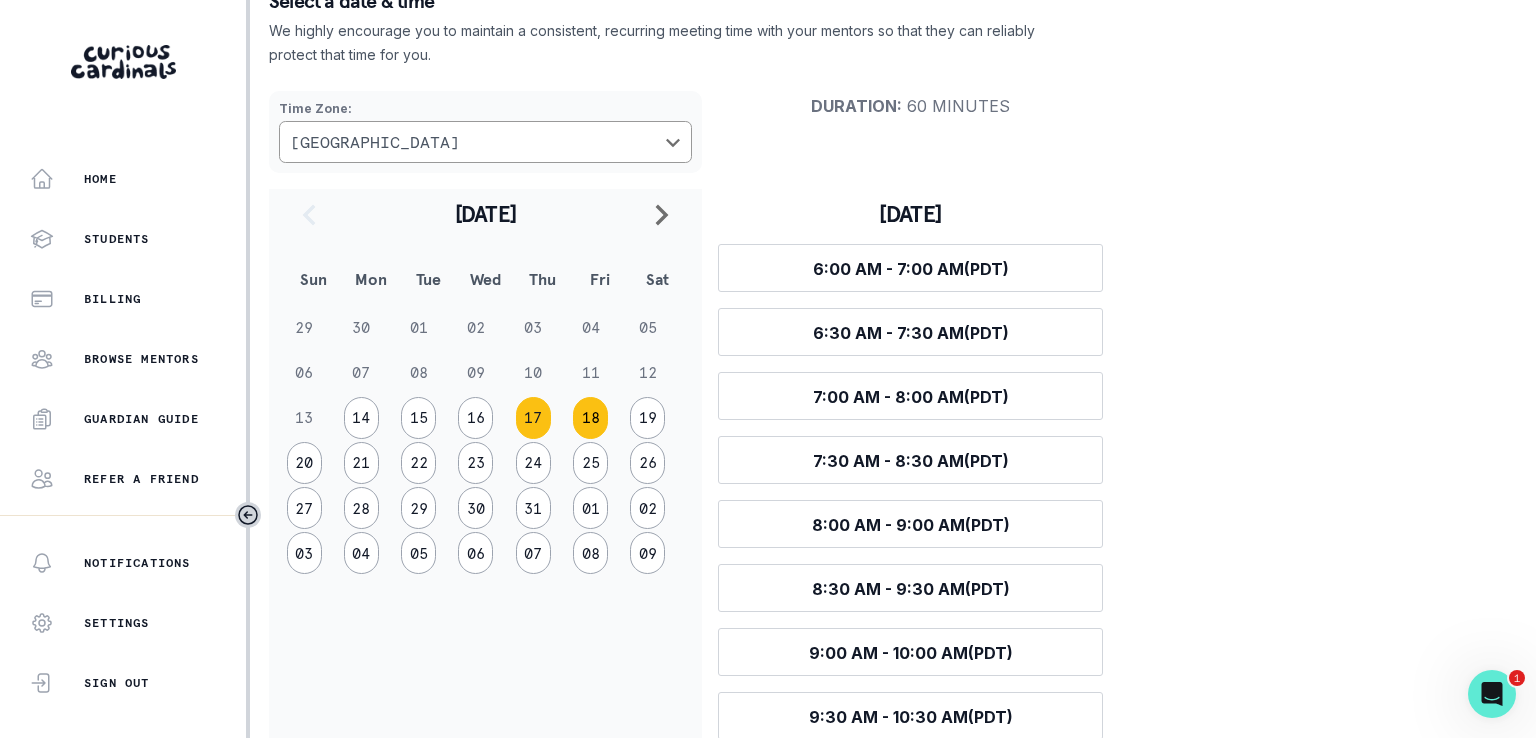 click on "18" at bounding box center [590, 418] 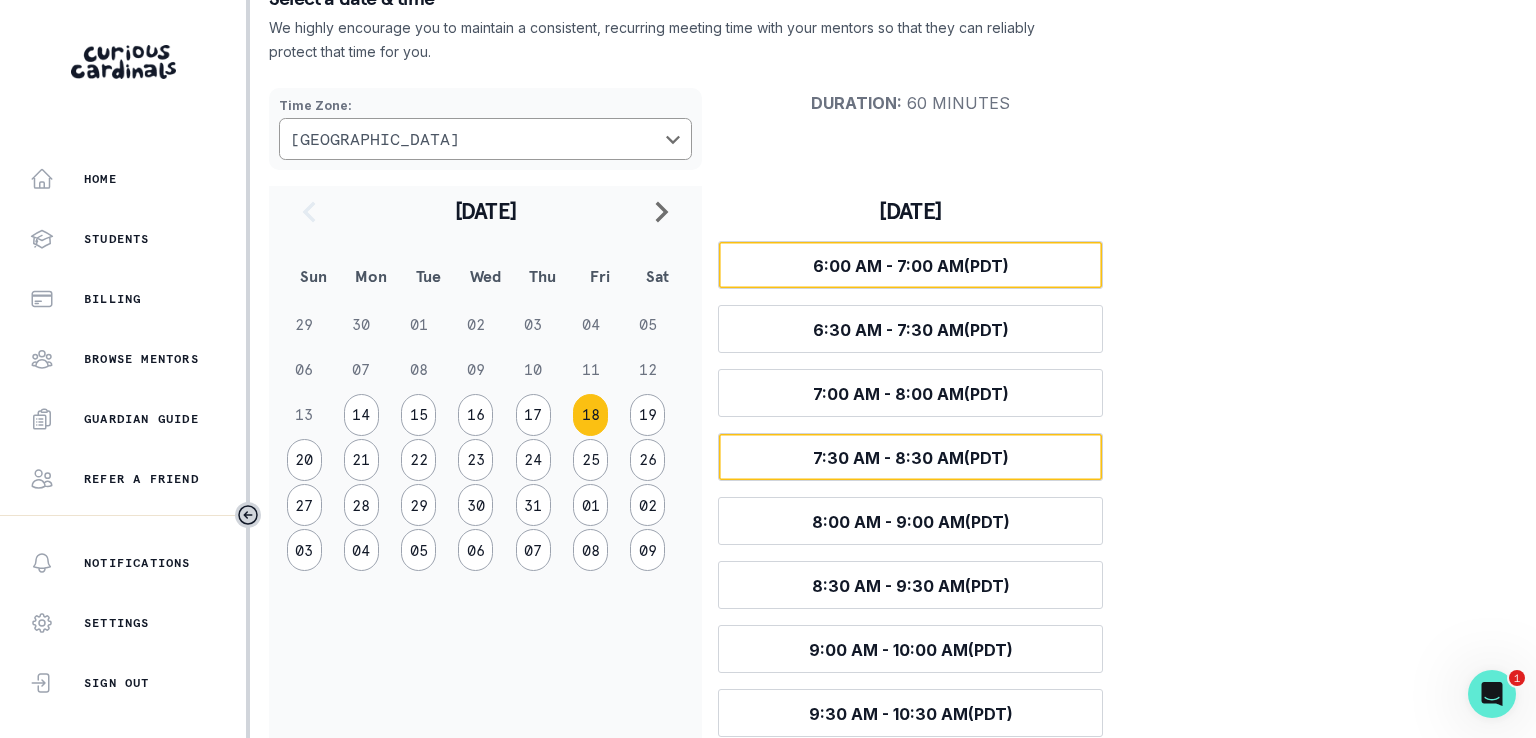 scroll, scrollTop: 0, scrollLeft: 0, axis: both 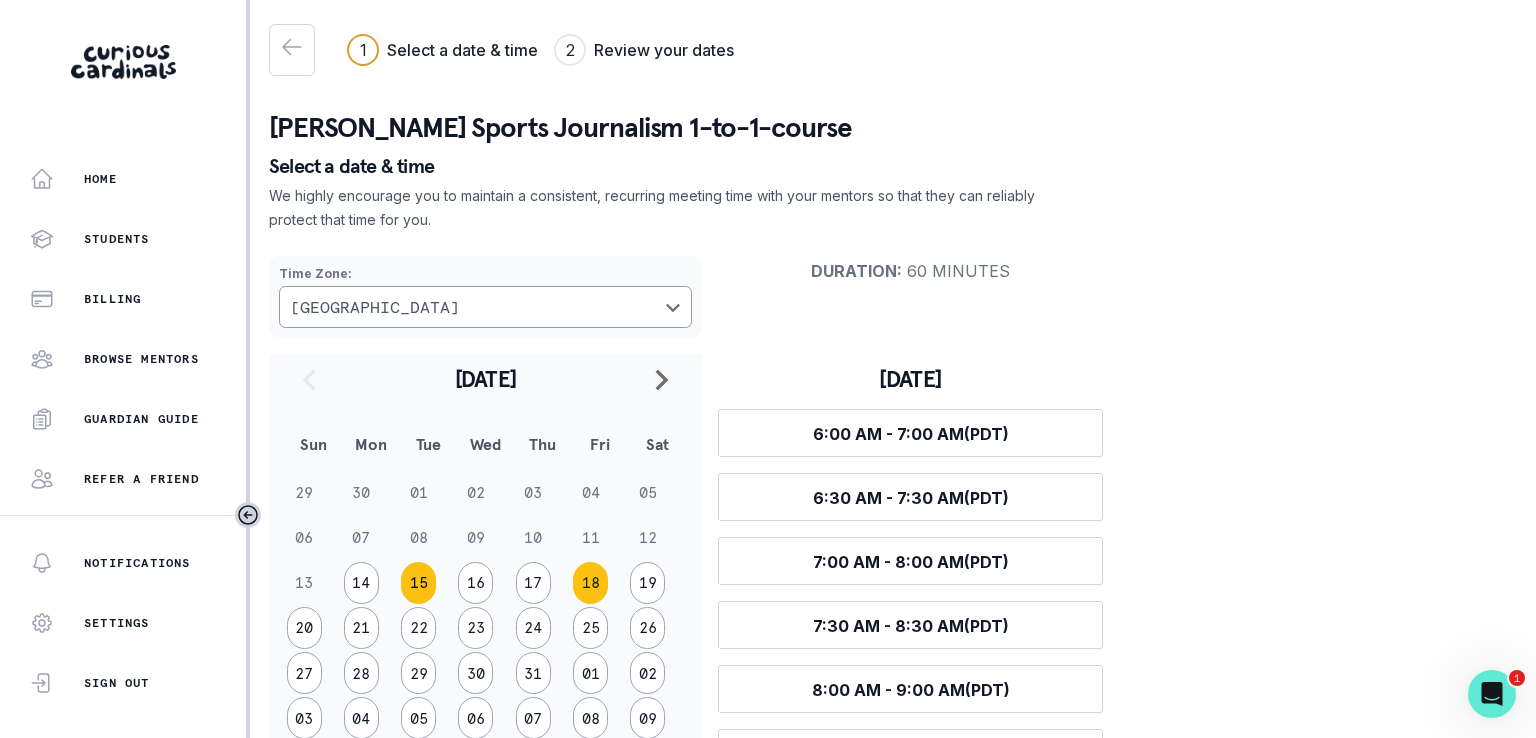 click on "15" at bounding box center [418, 583] 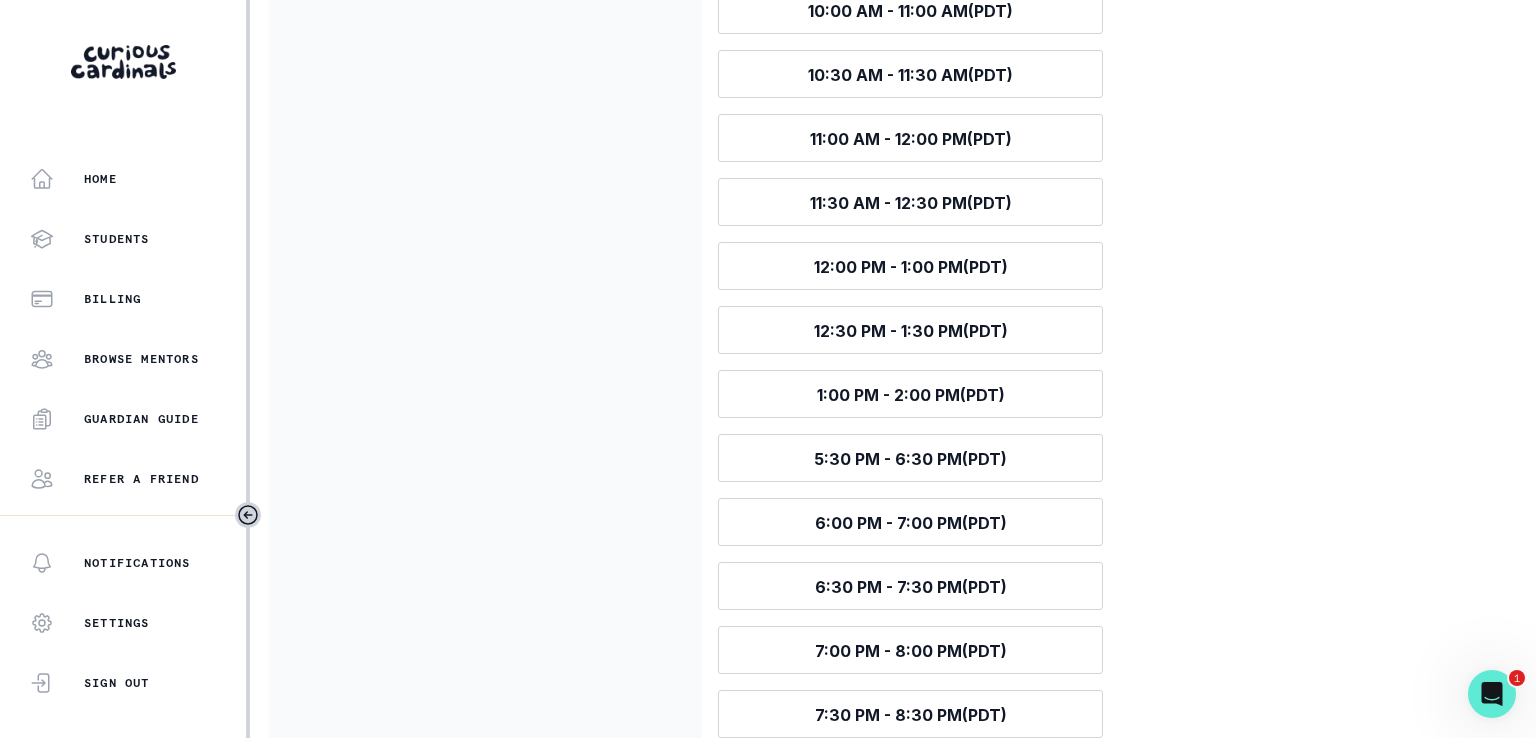 scroll, scrollTop: 934, scrollLeft: 0, axis: vertical 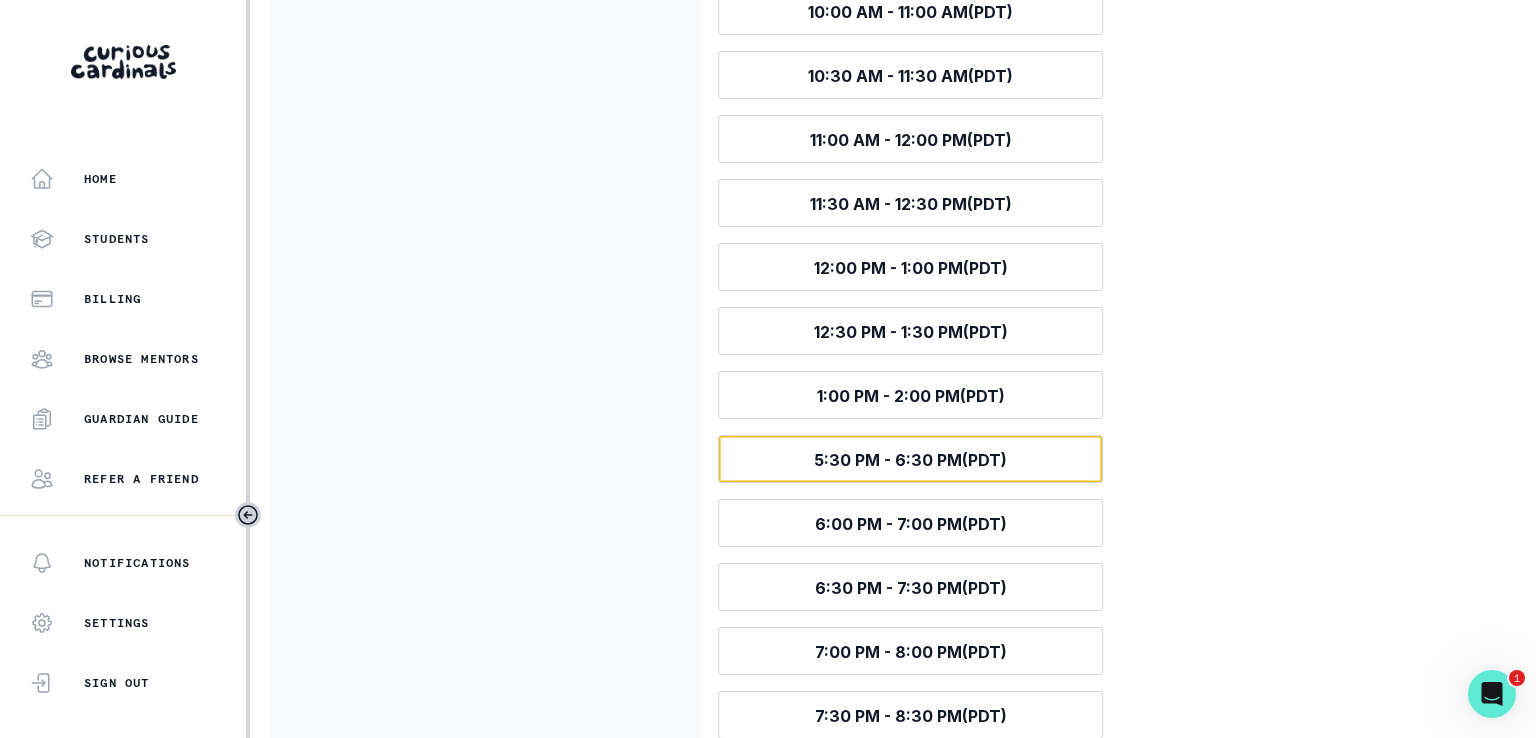 click on "5:30 PM - 6:30 PM  (PDT)" at bounding box center (910, 460) 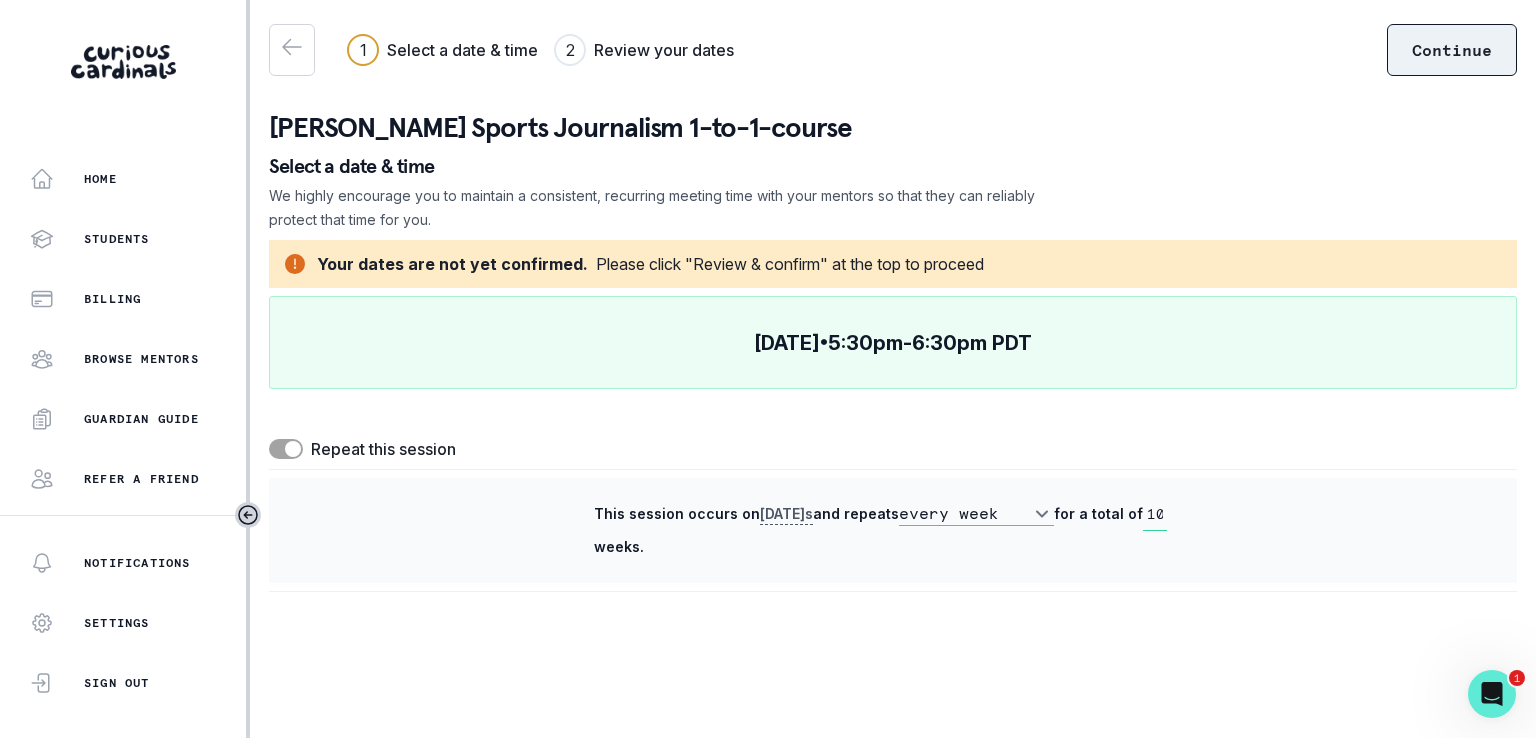 click on "Continue" at bounding box center (1452, 50) 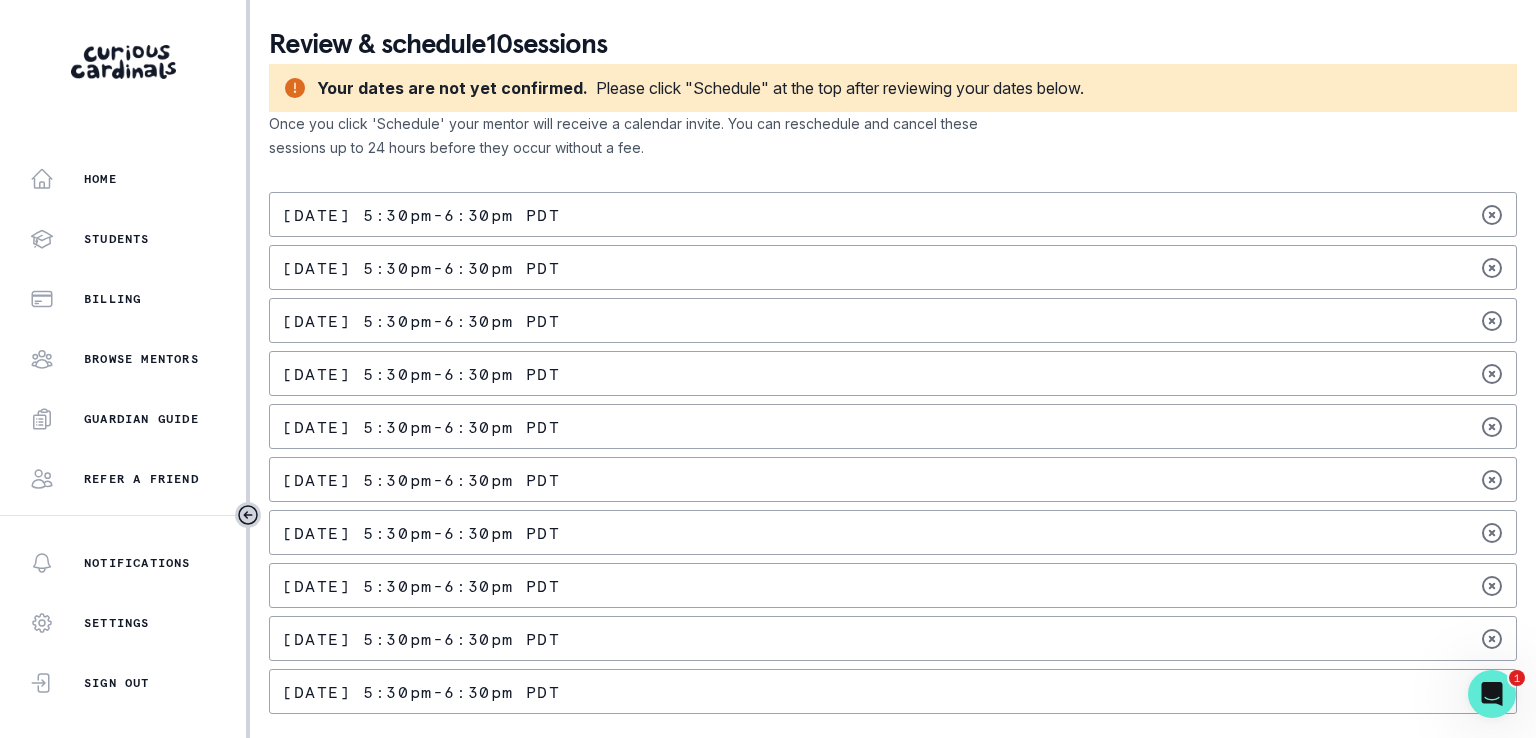 scroll, scrollTop: 0, scrollLeft: 0, axis: both 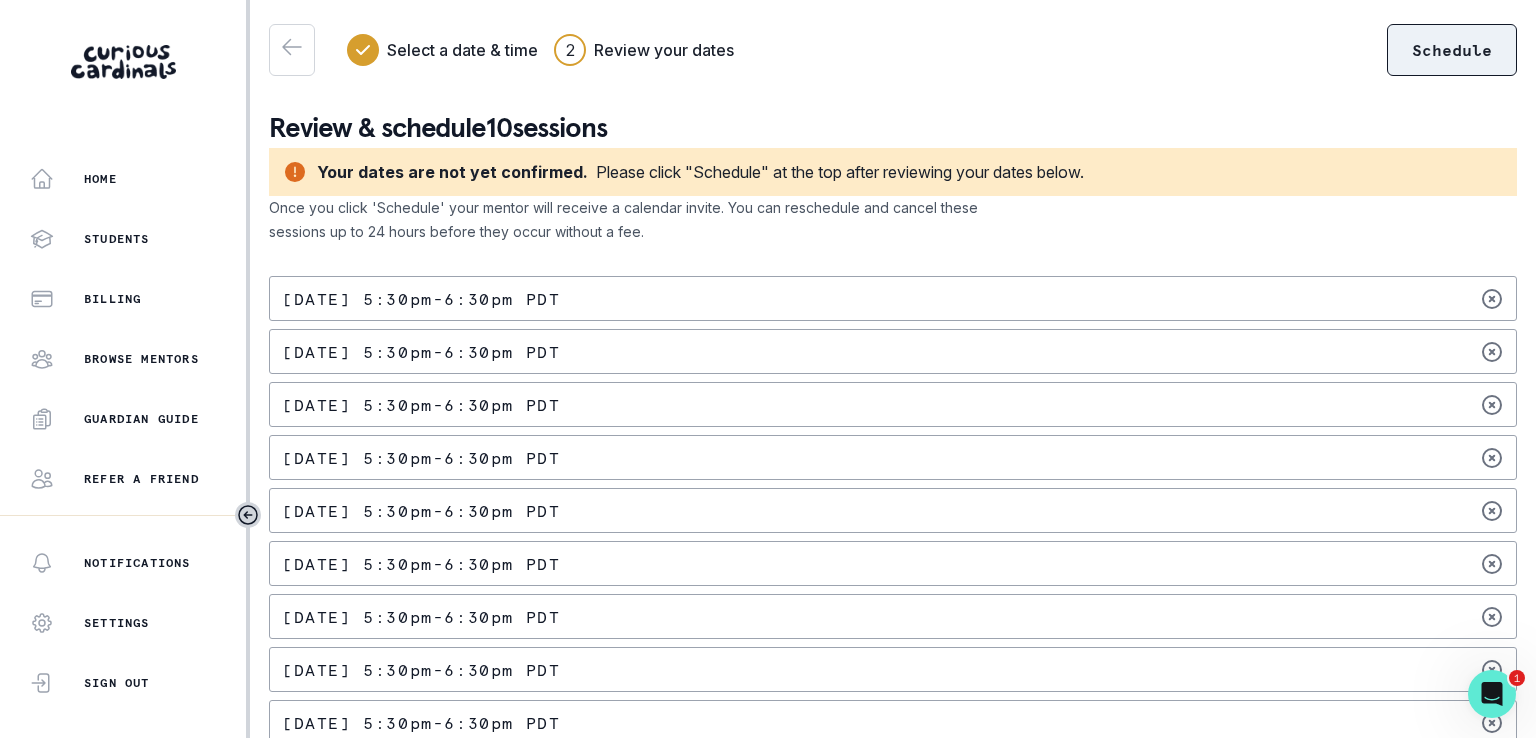 click on "Schedule" at bounding box center [1452, 50] 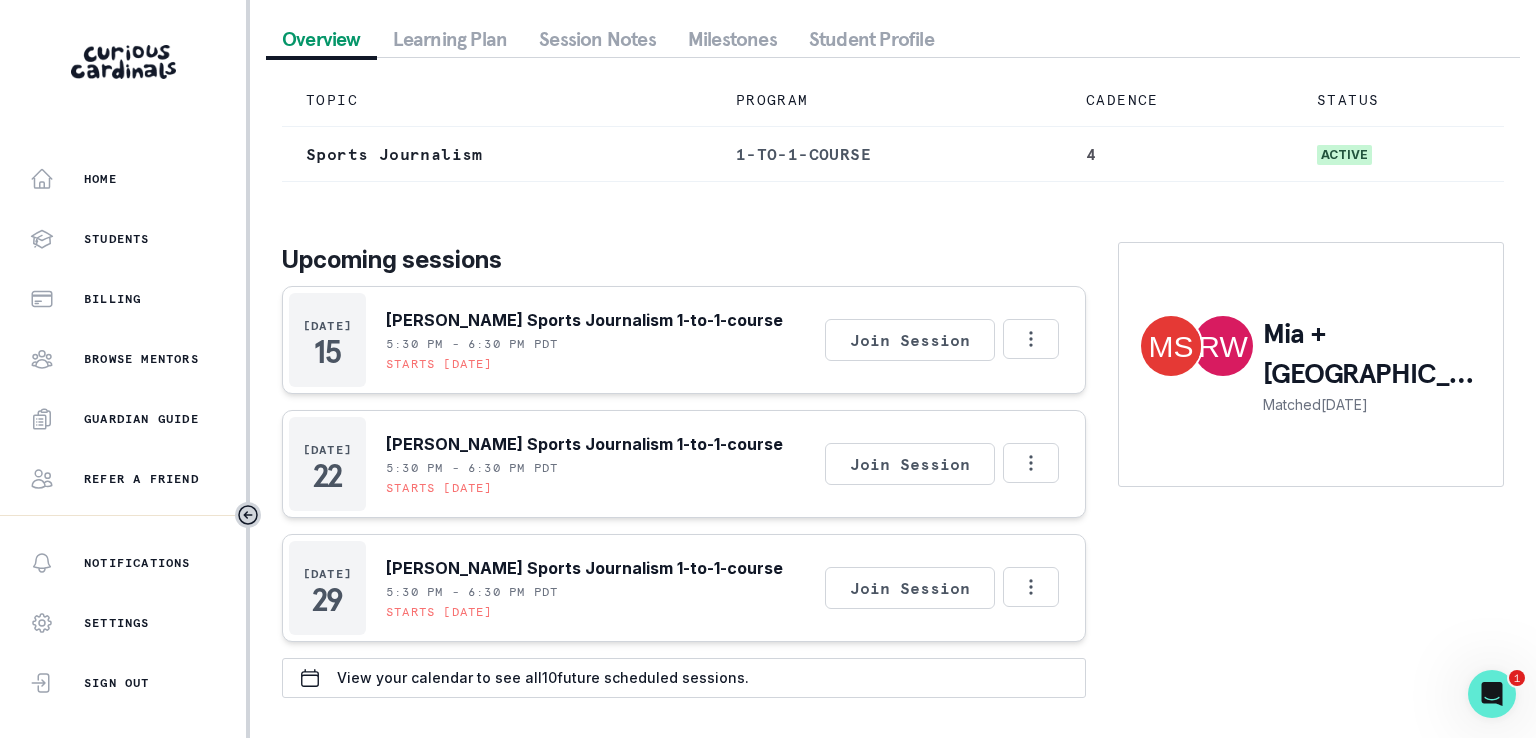 scroll, scrollTop: 0, scrollLeft: 0, axis: both 